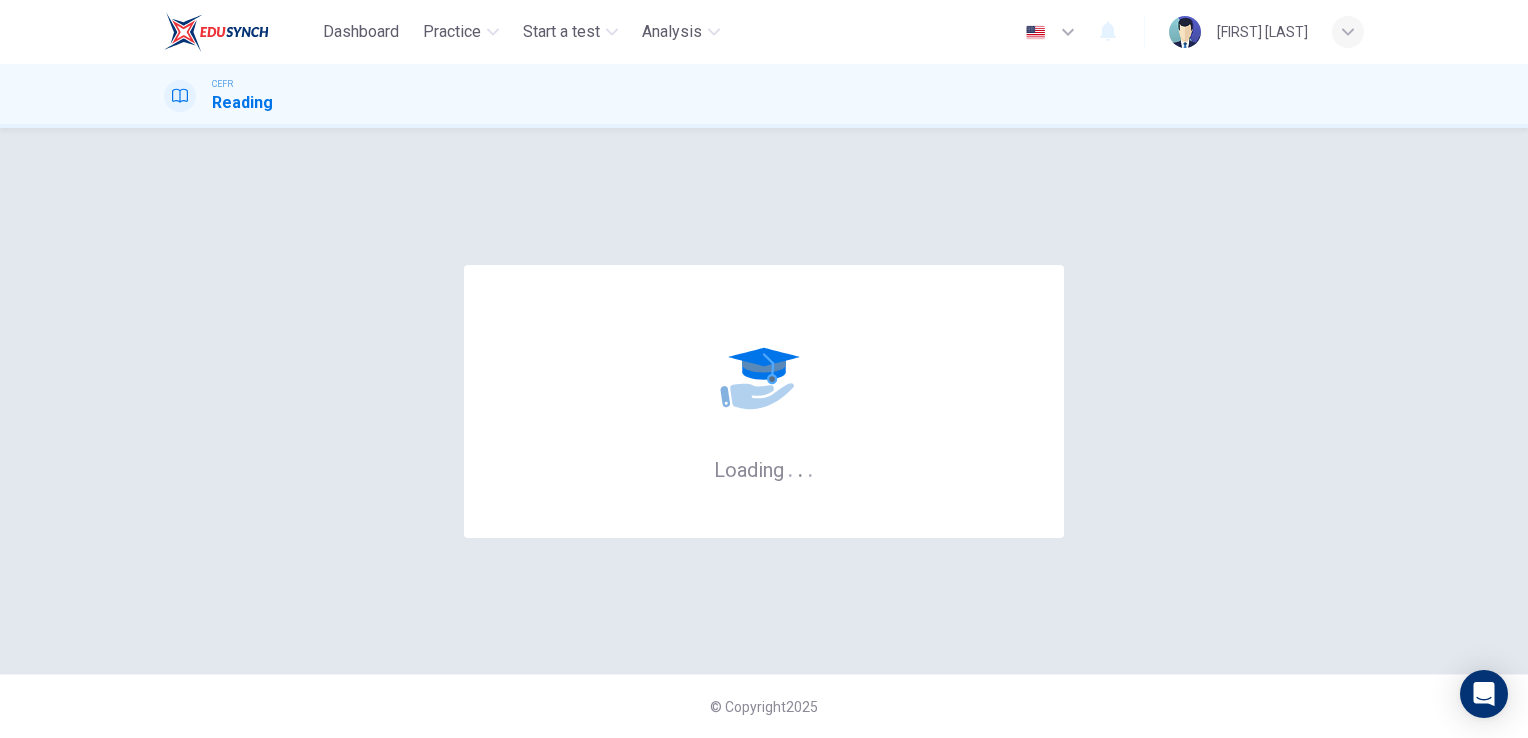 scroll, scrollTop: 0, scrollLeft: 0, axis: both 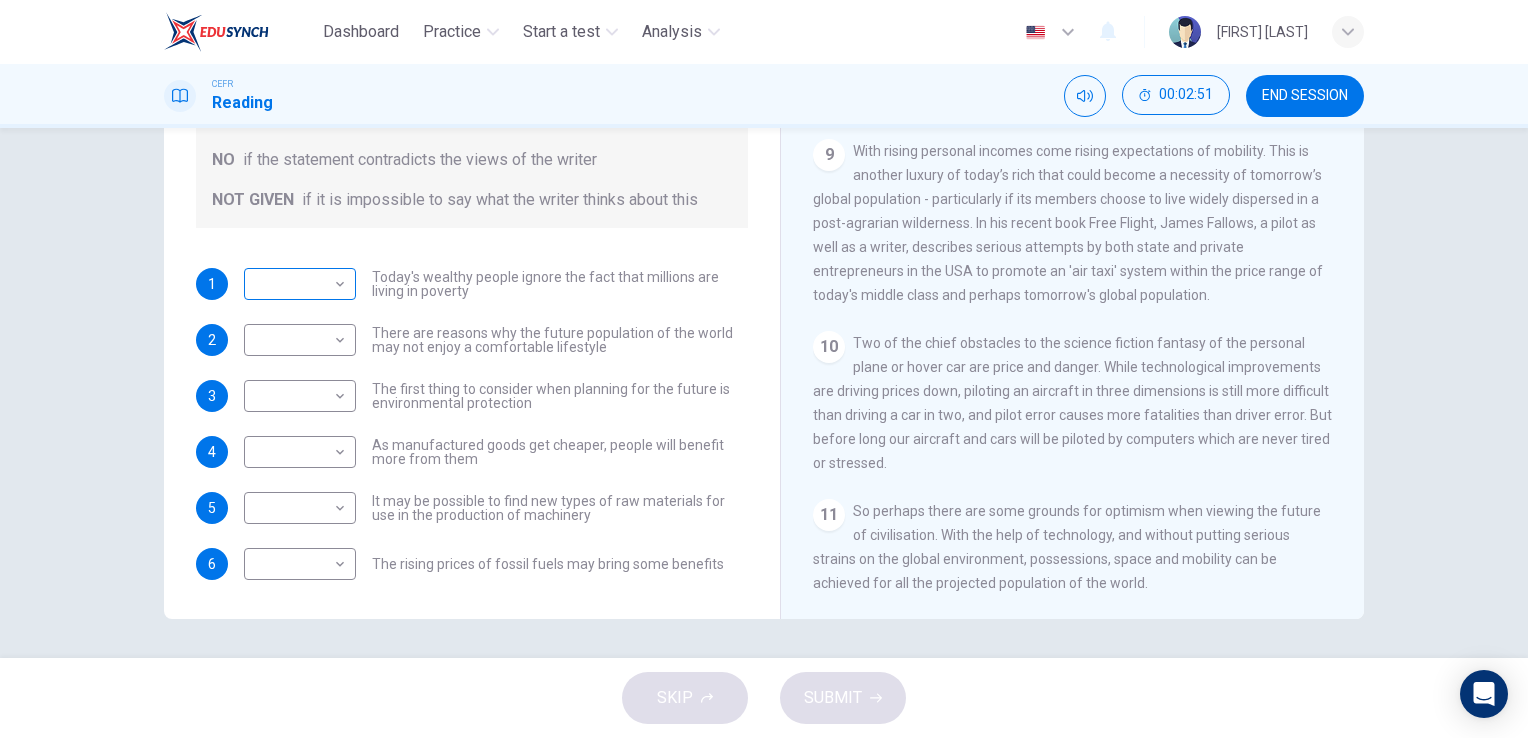 click on "Dashboard Practice Start a test Analysis English en ​ [FIRST] [LAST] CEFR Reading 00:02:51 END SESSION Questions 1 - 6 Do the following statements reflect the claims of the writer in the Reading Passage?
In the boxes below, write YES if the statement agrees with the views of the writer NO if the statement contradicts the views of the writer NOT GIVEN if it is impossible to say what the writer thinks about this 1 ​ ​ Today's wealthy people ignore the fact that millions are living in poverty 2 ​ ​ There are reasons why the future population of the world may not enjoy a comfortable lifestyle 3 ​ ​ The first thing to consider when planning for the future is environmental protection 4 ​ ​ As manufactured goods get cheaper, people will benefit more from them 5 ​ ​ It may be possible to find new types of raw materials for use in the production of machinery 6 ​ ​ The rising prices of fossil fuels may bring some benefits Worldly Wealth CLICK TO ZOOM Click to Zoom 1 2 3 4 5 6 7 8 9 10" at bounding box center (764, 369) 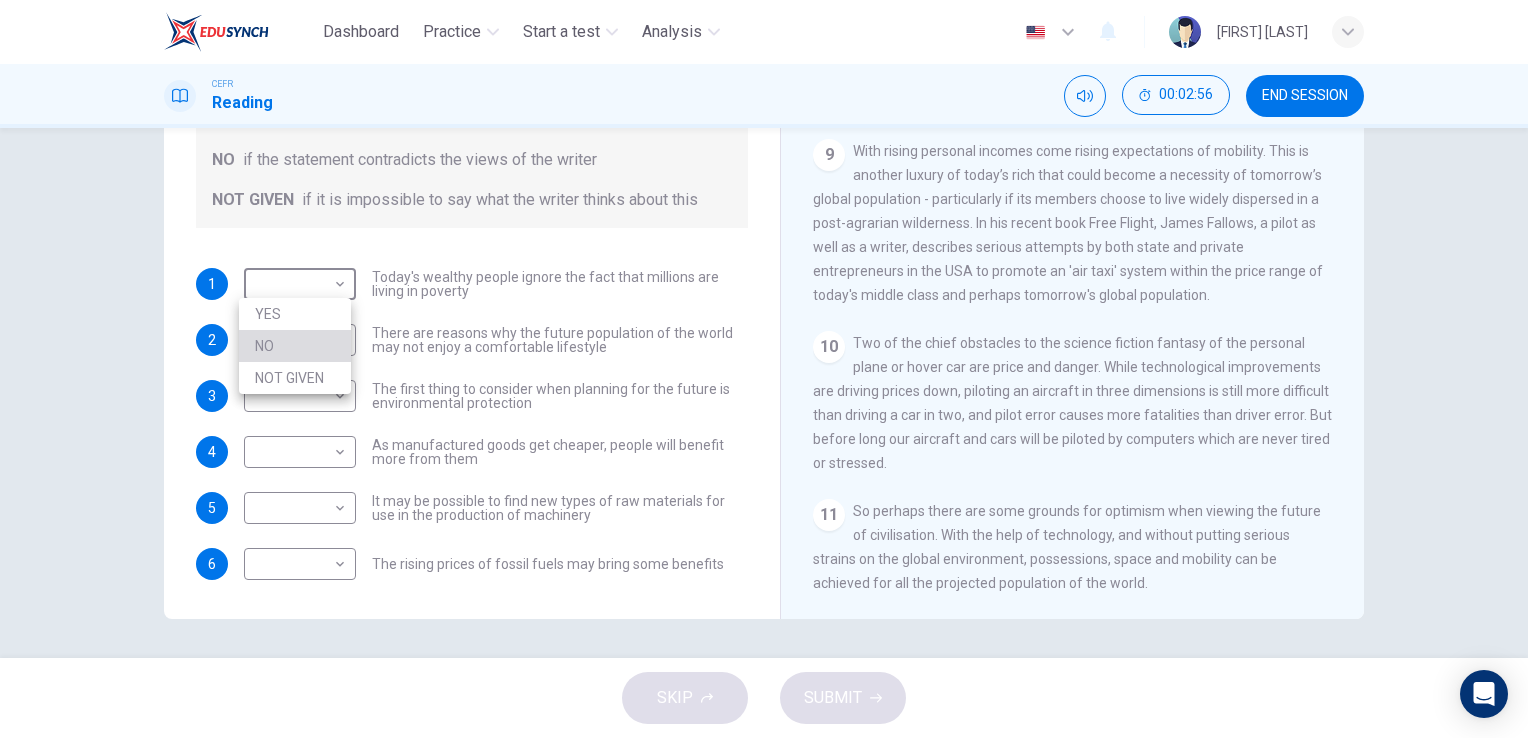click on "NO" at bounding box center (295, 346) 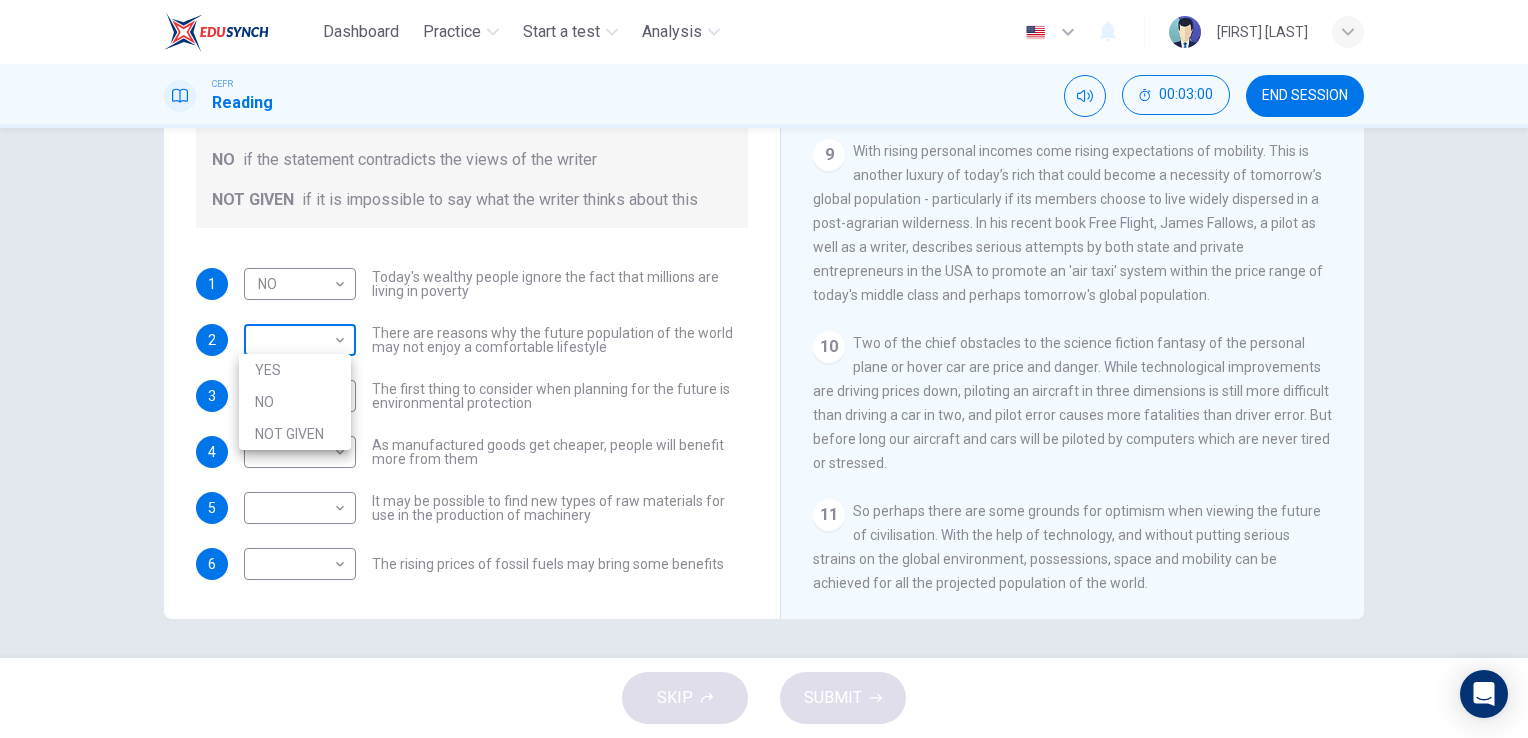 click on "Dashboard Practice Start a test Analysis English en ​ [FIRST] [LAST] CEFR Reading 00:03:00 END SESSION Questions 1 - 6 Do the following statements reflect the claims of the writer in the Reading Passage?
In the boxes below, write YES if the statement agrees with the views of the writer NO if the statement contradicts the views of the writer NOT GIVEN if it is impossible to say what the writer thinks about this 1 NO NO ​ Today's wealthy people ignore the fact that millions are living in poverty 2 ​ ​ There are reasons why the future population of the world may not enjoy a comfortable lifestyle 3 ​ ​ The first thing to consider when planning for the future is environmental protection 4 ​ ​ As manufactured goods get cheaper, people will benefit more from them 5 ​ ​ It may be possible to find new types of raw materials for use in the production of machinery 6 ​ ​ The rising prices of fossil fuels may bring some benefits Worldly Wealth CLICK TO ZOOM Click to Zoom 1 2 3 4 5 6 7 8 9" at bounding box center [764, 369] 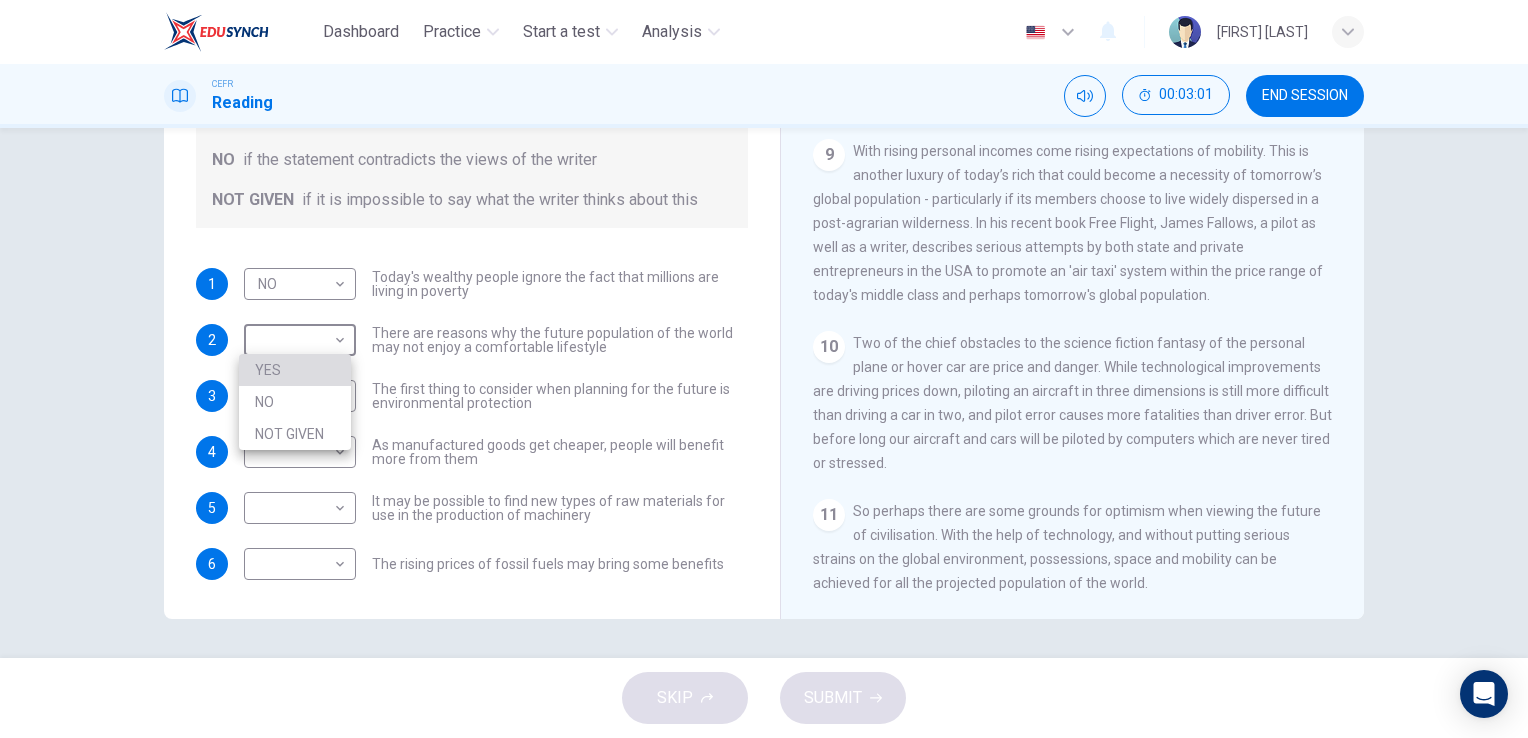 click on "YES" at bounding box center (295, 370) 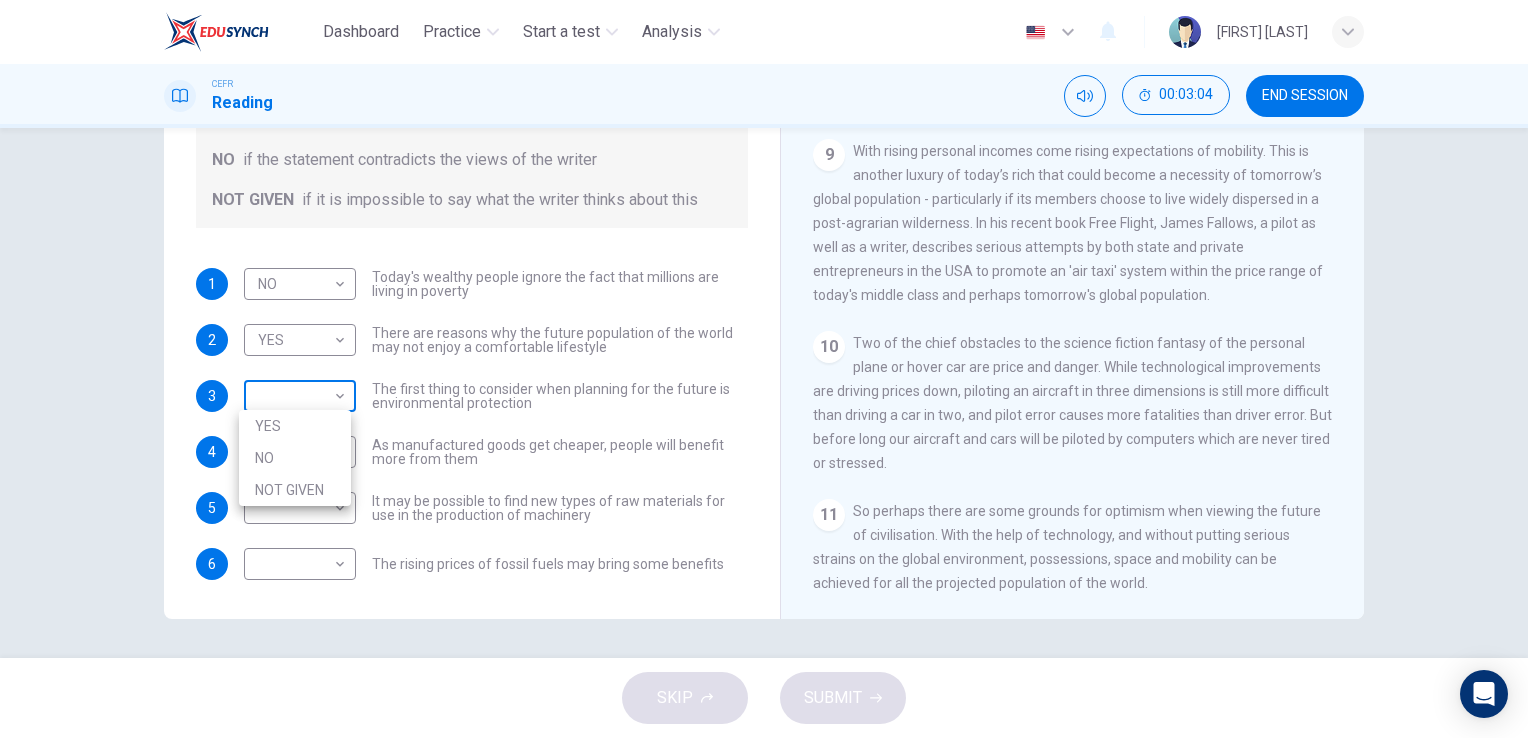click on "Dashboard Practice Start a test Analysis English en ​ [FIRST] [LAST] CEFR Reading 00:03:04 END SESSION Questions 1 - 6 Do the following statements reflect the claims of the writer in the Reading Passage?
In the boxes below, write YES if the statement agrees with the views of the writer NO if the statement contradicts the views of the writer NOT GIVEN if it is impossible to say what the writer thinks about this 1 NO NO ​ Today's wealthy people ignore the fact that millions are living in poverty 2 YES YES ​ There are reasons why the future population of the world may not enjoy a comfortable lifestyle 3 ​ ​ The first thing to consider when planning for the future is environmental protection 4 ​ ​ As manufactured goods get cheaper, people will benefit more from them 5 ​ ​ It may be possible to find new types of raw materials for use in the production of machinery 6 ​ ​ The rising prices of fossil fuels may bring some benefits Worldly Wealth CLICK TO ZOOM Click to Zoom 1 2 3 4 5 6 7 8" at bounding box center (764, 369) 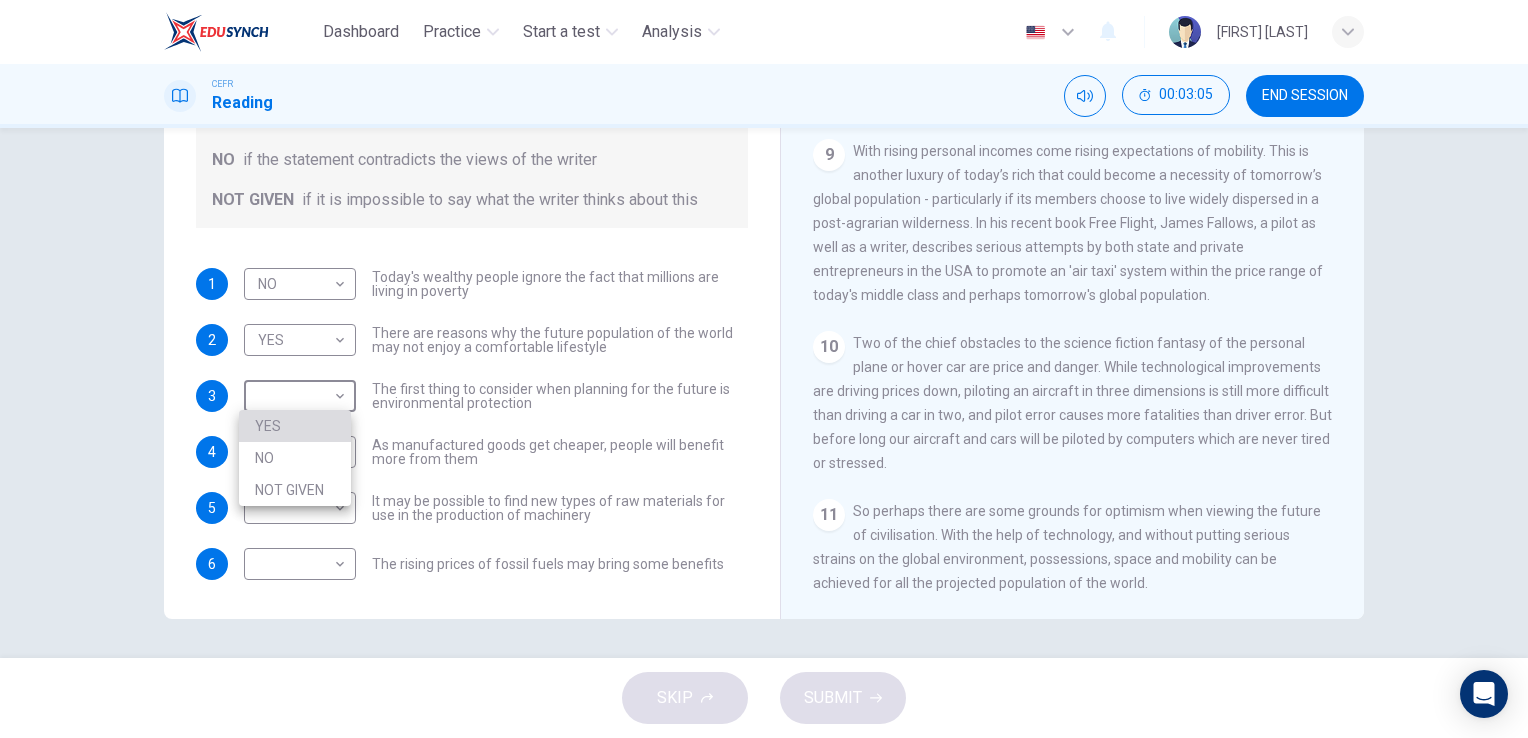 click on "YES" at bounding box center [295, 426] 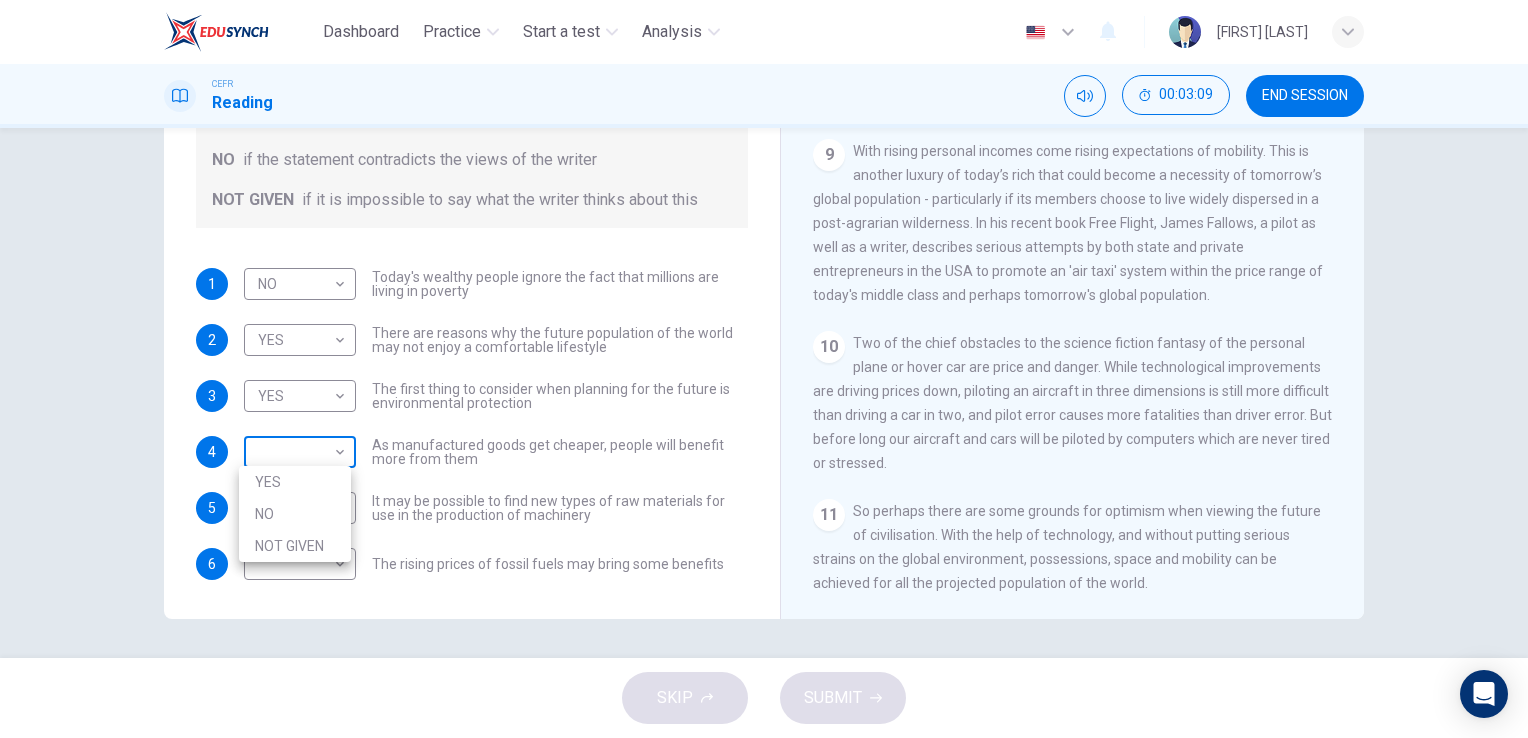 click on "Dashboard Practice Start a test Analysis English en ​ [FIRST] [LAST] CEFR Reading 00:03:09 END SESSION Questions 1 - 6 Do the following statements reflect the claims of the writer in the Reading Passage?
In the boxes below, write YES if the statement agrees with the views of the writer NO if the statement contradicts the views of the writer NOT GIVEN if it is impossible to say what the writer thinks about this 1 NO NO ​ Today's wealthy people ignore the fact that millions are living in poverty 2 YES YES ​ There are reasons why the future population of the world may not enjoy a comfortable lifestyle 3 YES YES ​ The first thing to consider when planning for the future is environmental protection 4 ​ ​ As manufactured goods get cheaper, people will benefit more from them 5 ​ ​ It may be possible to find new types of raw materials for use in the production of machinery 6 ​ ​ The rising prices of fossil fuels may bring some benefits Worldly Wealth CLICK TO ZOOM Click to Zoom 1 2 3 4 5 6" at bounding box center [764, 369] 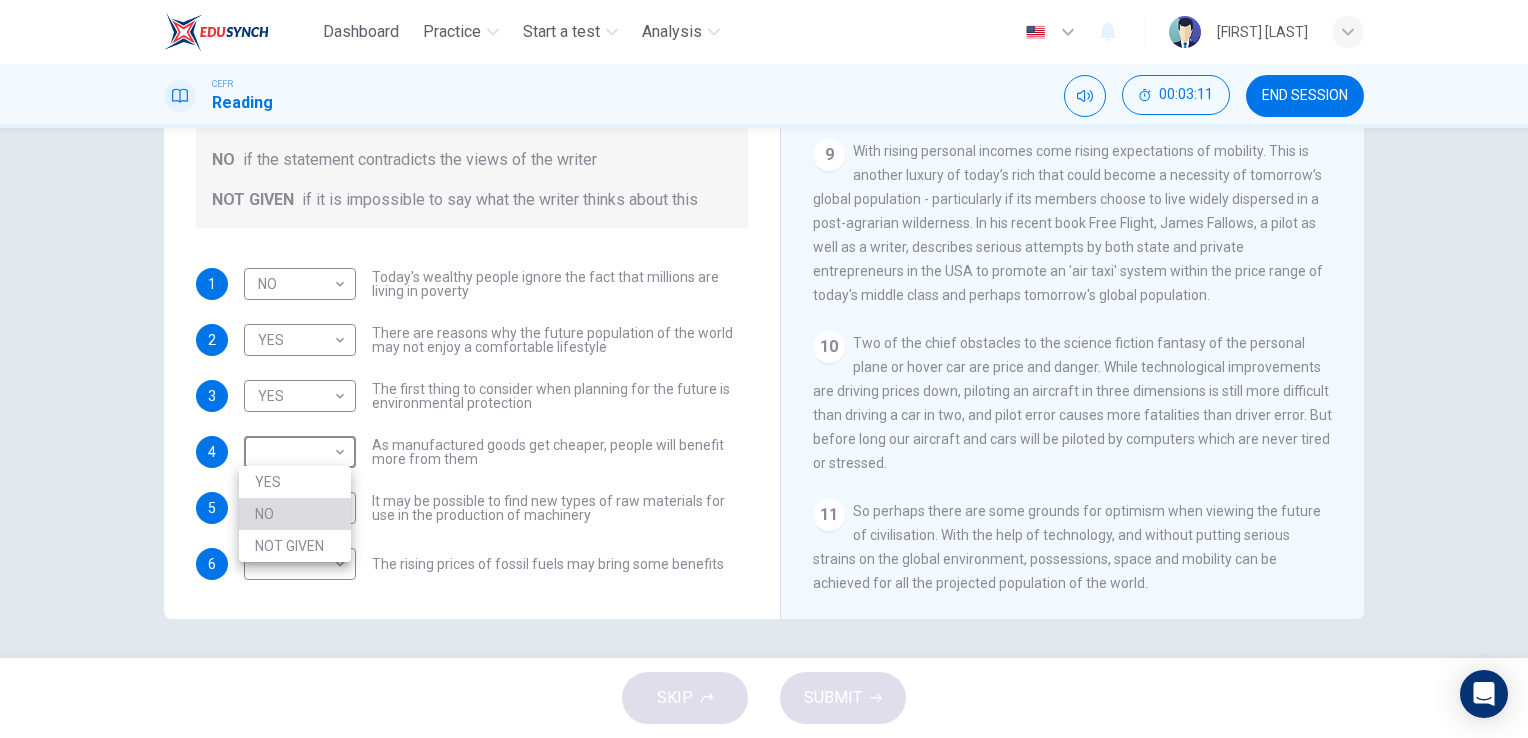 click on "NO" at bounding box center (295, 514) 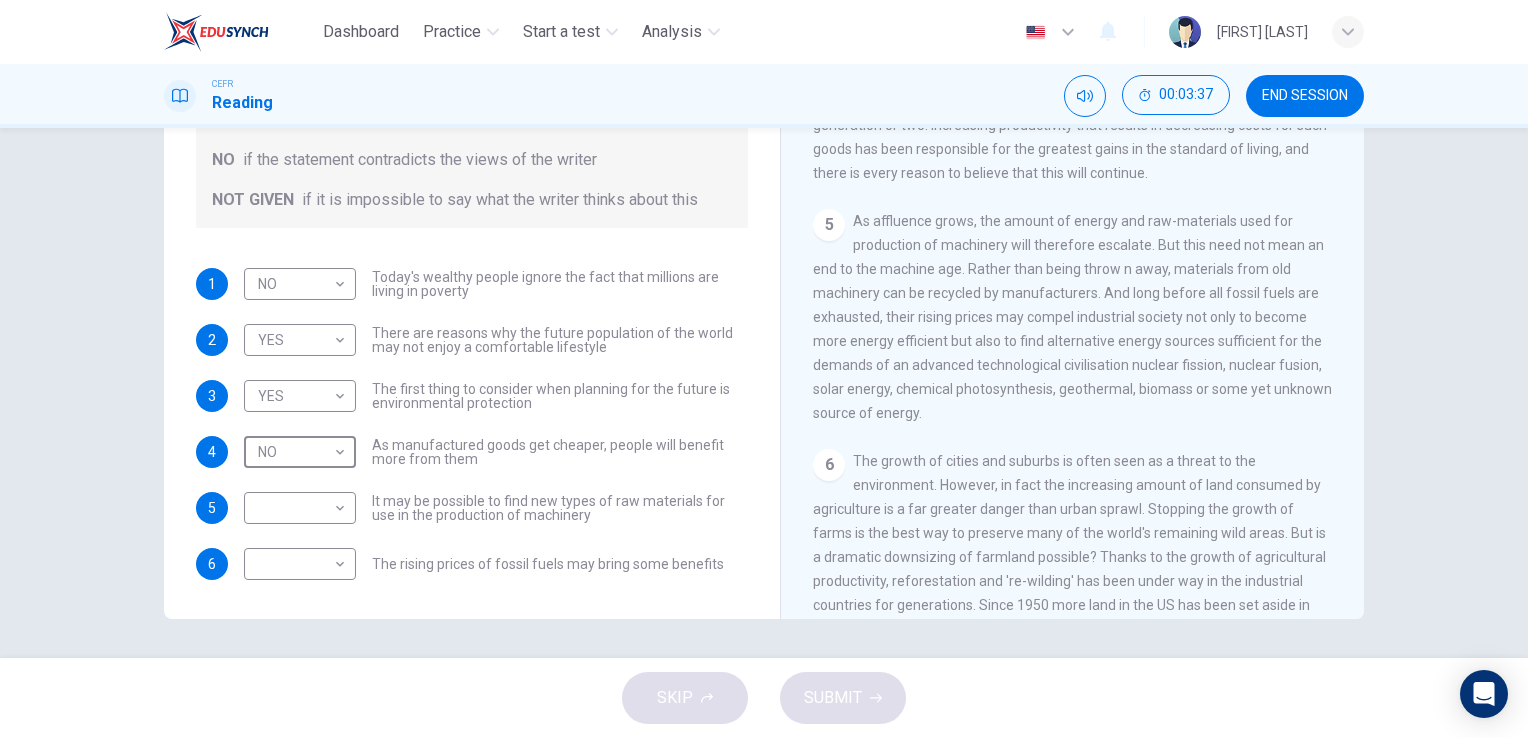 scroll, scrollTop: 820, scrollLeft: 0, axis: vertical 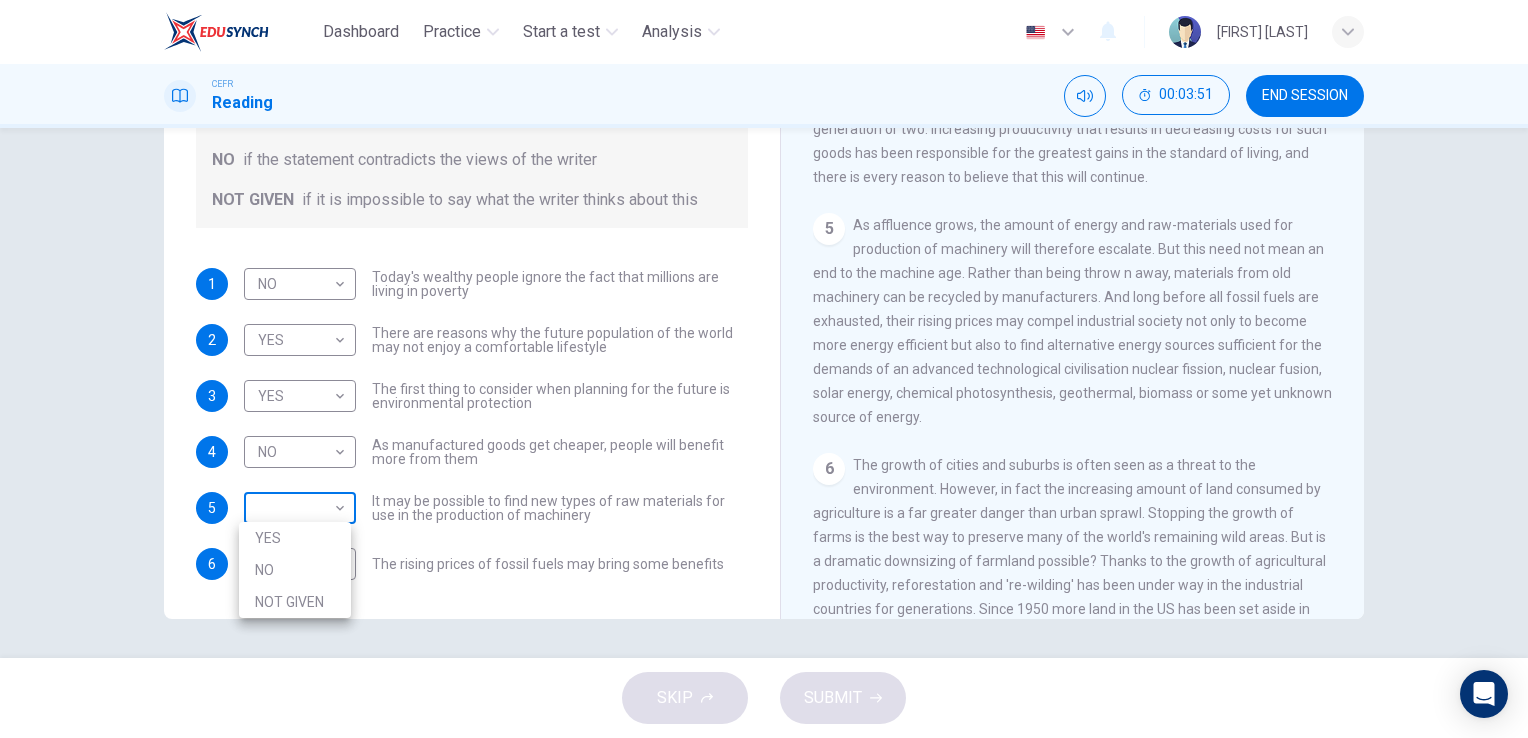 click on "Dashboard Practice Start a test Analysis English en ​ [FIRST] [LAST] CEFR Reading 00:03:51 END SESSION Questions 1 - 6 Do the following statements reflect the claims of the writer in the Reading Passage?
In the boxes below, write YES if the statement agrees with the views of the writer NO if the statement contradicts the views of the writer NOT GIVEN if it is impossible to say what the writer thinks about this 1 NO NO ​ Today's wealthy people ignore the fact that millions are living in poverty 2 YES YES ​ There are reasons why the future population of the world may not enjoy a comfortable lifestyle 3 YES YES ​ The first thing to consider when planning for the future is environmental protection 4 NO NO ​ As manufactured goods get cheaper, people will benefit more from them 5 ​ ​ It may be possible to find new types of raw materials for use in the production of machinery 6 ​ ​ The rising prices of fossil fuels may bring some benefits Worldly Wealth CLICK TO ZOOM Click to Zoom 1 2 3 4 5" at bounding box center (764, 369) 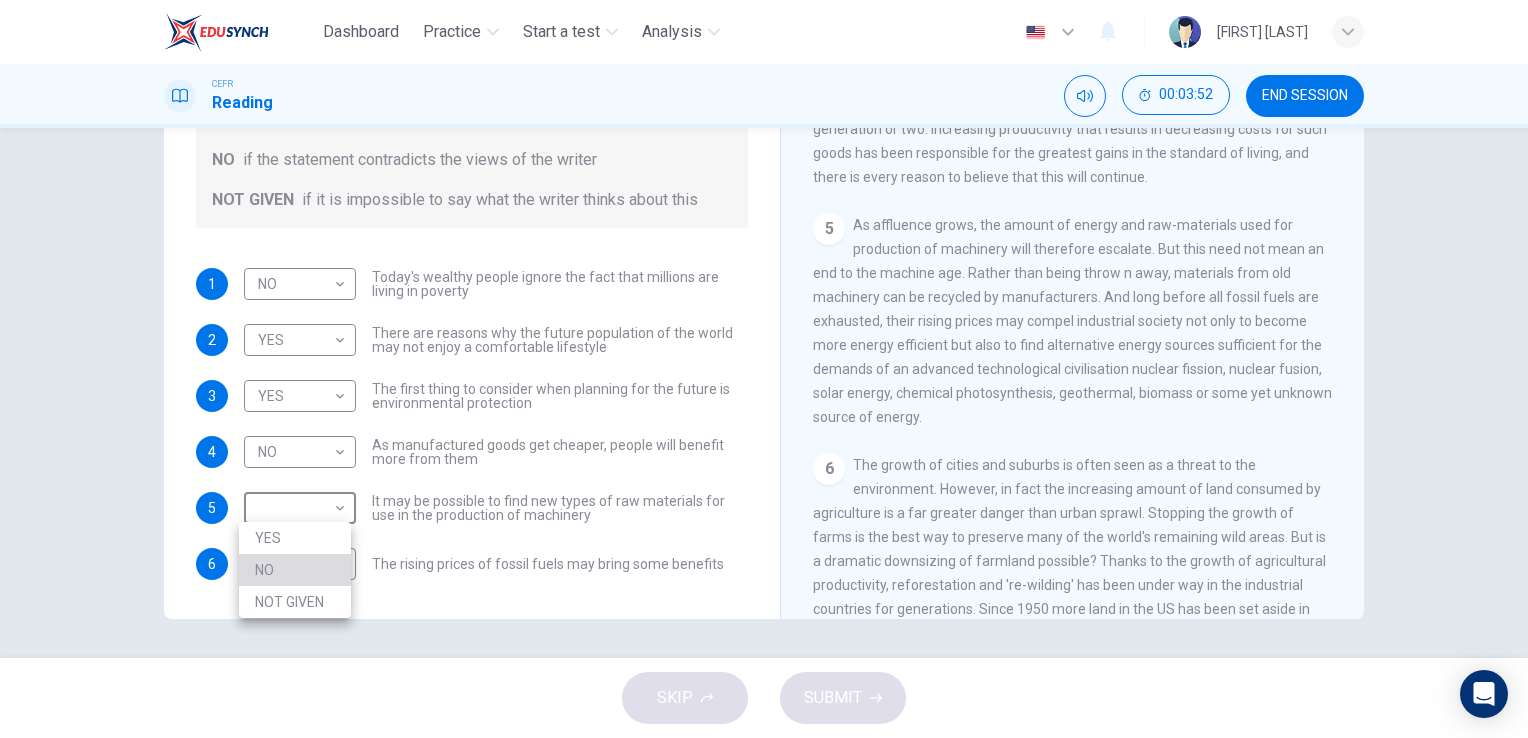 click on "NO" at bounding box center (295, 570) 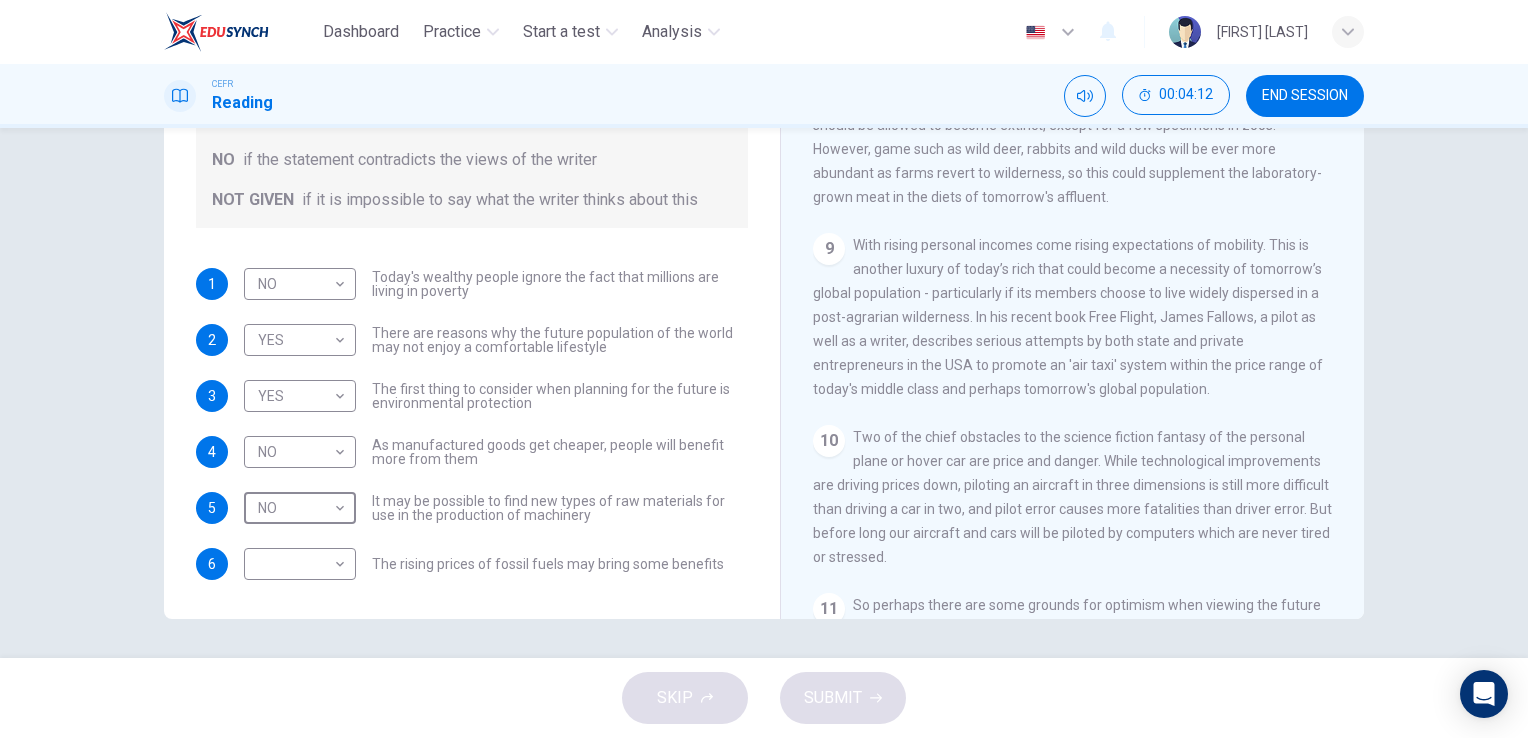 scroll, scrollTop: 1596, scrollLeft: 0, axis: vertical 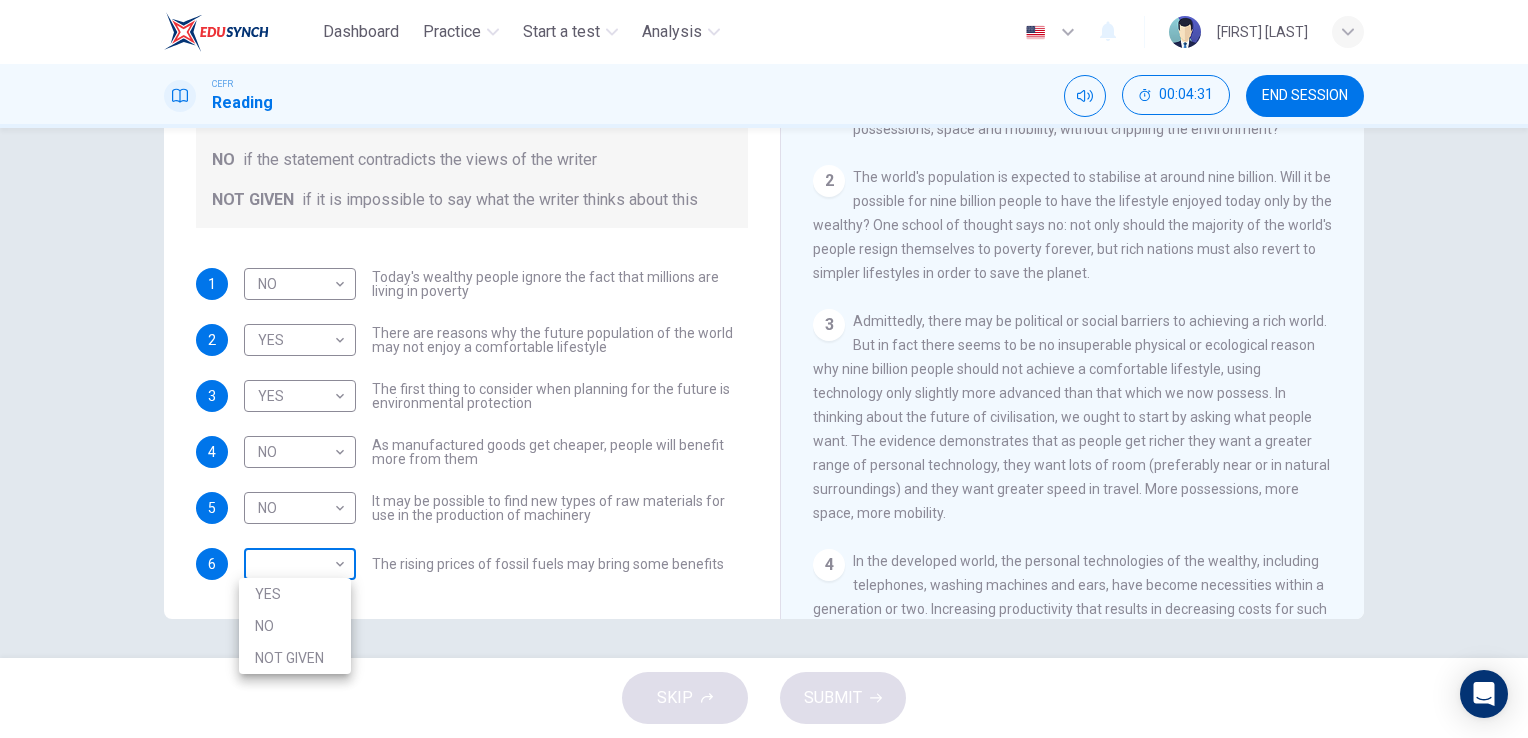 click on "Dashboard Practice Start a test Analysis English en ​ [FIRST] [LAST] CEFR Reading 00:04:31 END SESSION Questions 1 - 6 Do the following statements reflect the claims of the writer in the Reading Passage?
In the boxes below, write YES if the statement agrees with the views of the writer NO if the statement contradicts the views of the writer NOT GIVEN if it is impossible to say what the writer thinks about this 1 NO NO ​ Today's wealthy people ignore the fact that millions are living in poverty 2 YES YES ​ There are reasons why the future population of the world may not enjoy a comfortable lifestyle 3 YES YES ​ The first thing to consider when planning for the future is environmental protection 4 NO NO ​ As manufactured goods get cheaper, people will benefit more from them 5 NO NO ​ It may be possible to find new types of raw materials for use in the production of machinery 6 ​ ​ The rising prices of fossil fuels may bring some benefits Worldly Wealth CLICK TO ZOOM Click to Zoom 1 2 3 4" at bounding box center [764, 369] 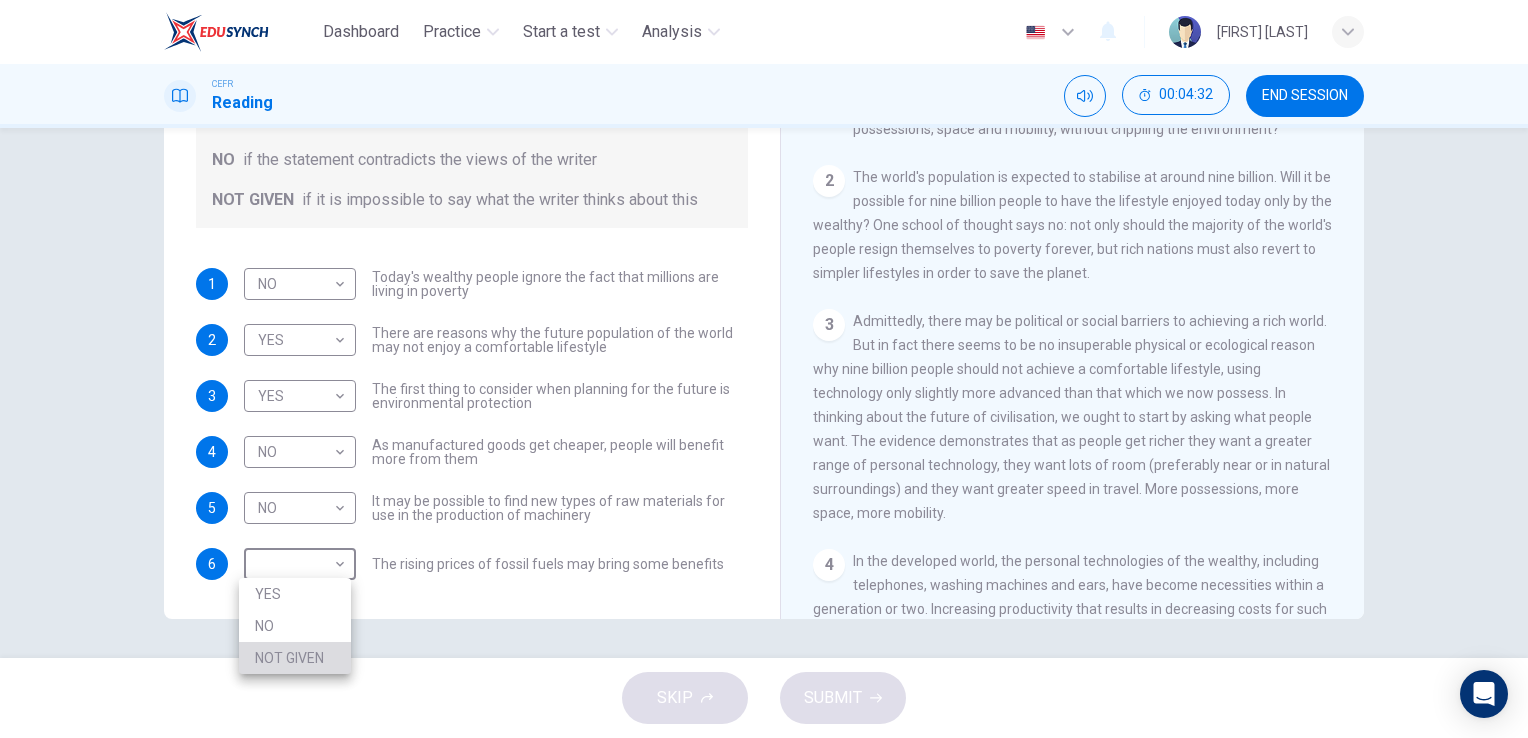 click on "NOT GIVEN" at bounding box center (295, 658) 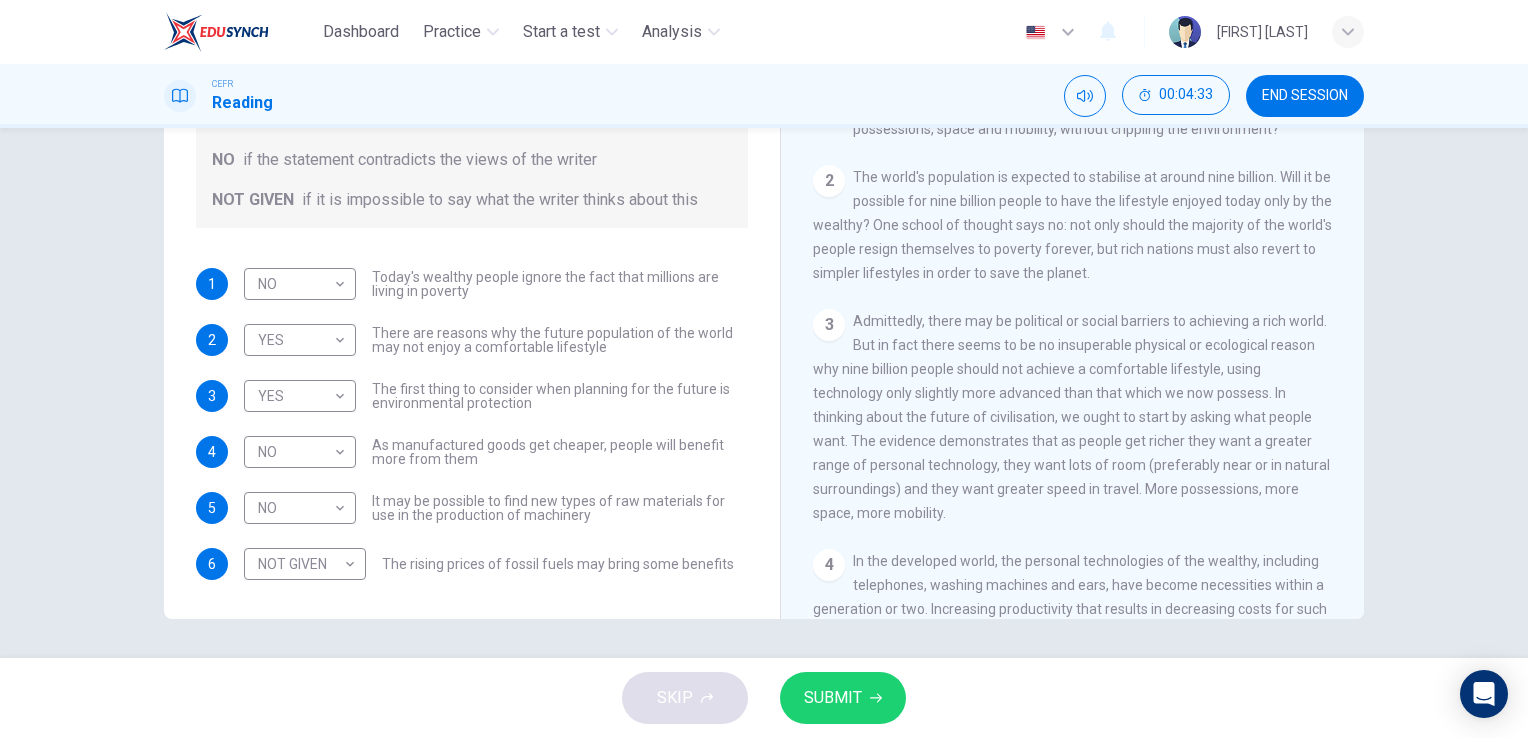 click on "Questions 1 - 6 Do the following statements reflect the claims of the writer in the Reading Passage?
In the boxes below, write YES if the statement agrees with the views of the writer NO if the statement contradicts the views of the writer NOT GIVEN if it is impossible to say what the writer thinks about this 1 NO NO ​ Today's wealthy people ignore the fact that millions are living in poverty 2 YES YES ​ There are reasons why the future population of the world may not enjoy a comfortable lifestyle 3 YES YES ​ The first thing to consider when planning for the future is environmental protection 4 NO NO ​ As manufactured goods get cheaper, people will benefit more from them 5 NO NO ​ It may be possible to find new types of raw materials for use in the production of machinery 6 NOT GIVEN NOT GIVEN ​ The rising prices of fossil fuels may bring some benefits Worldly Wealth CLICK TO ZOOM Click to Zoom 1 2 3 4 5 6 7 8 9 10 11" at bounding box center [764, 393] 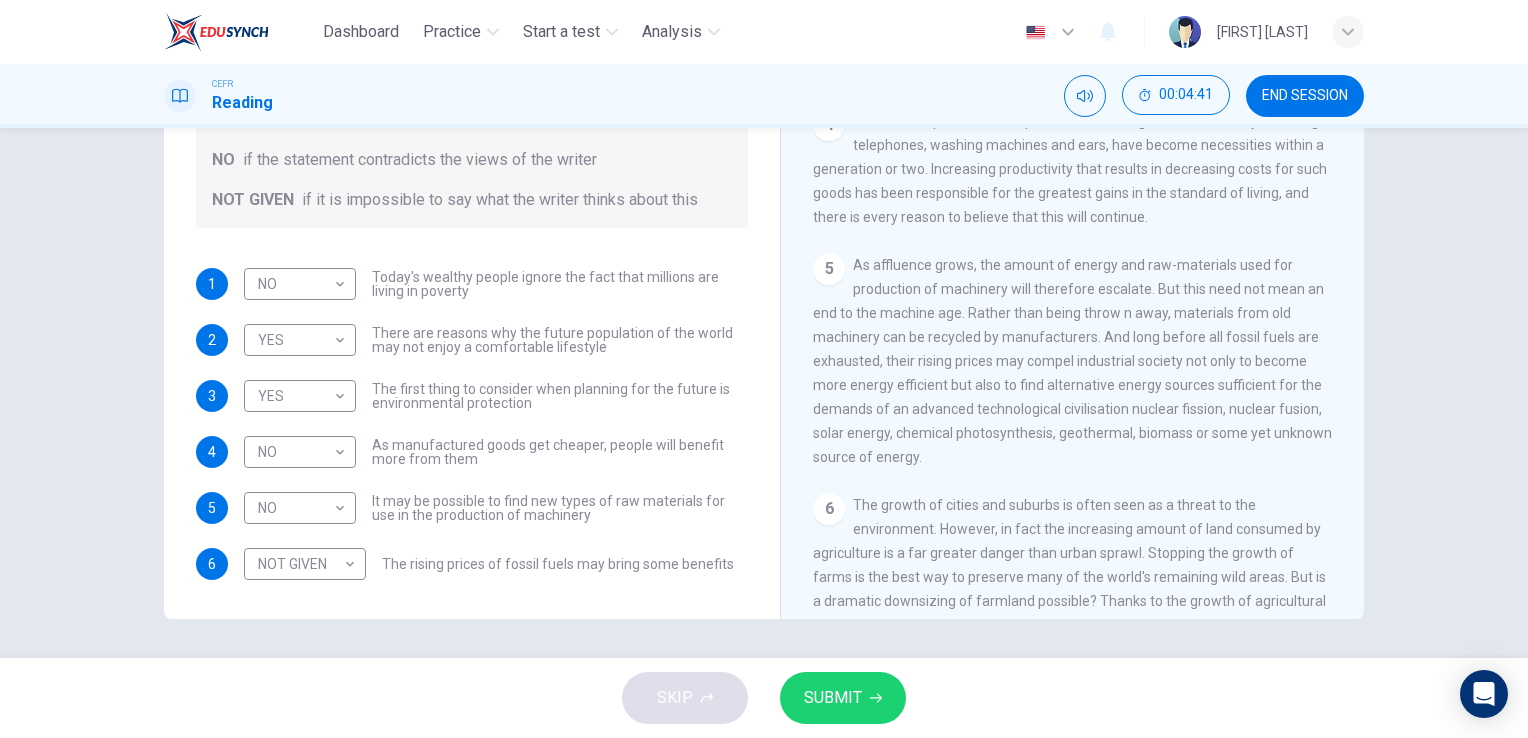 scroll, scrollTop: 784, scrollLeft: 0, axis: vertical 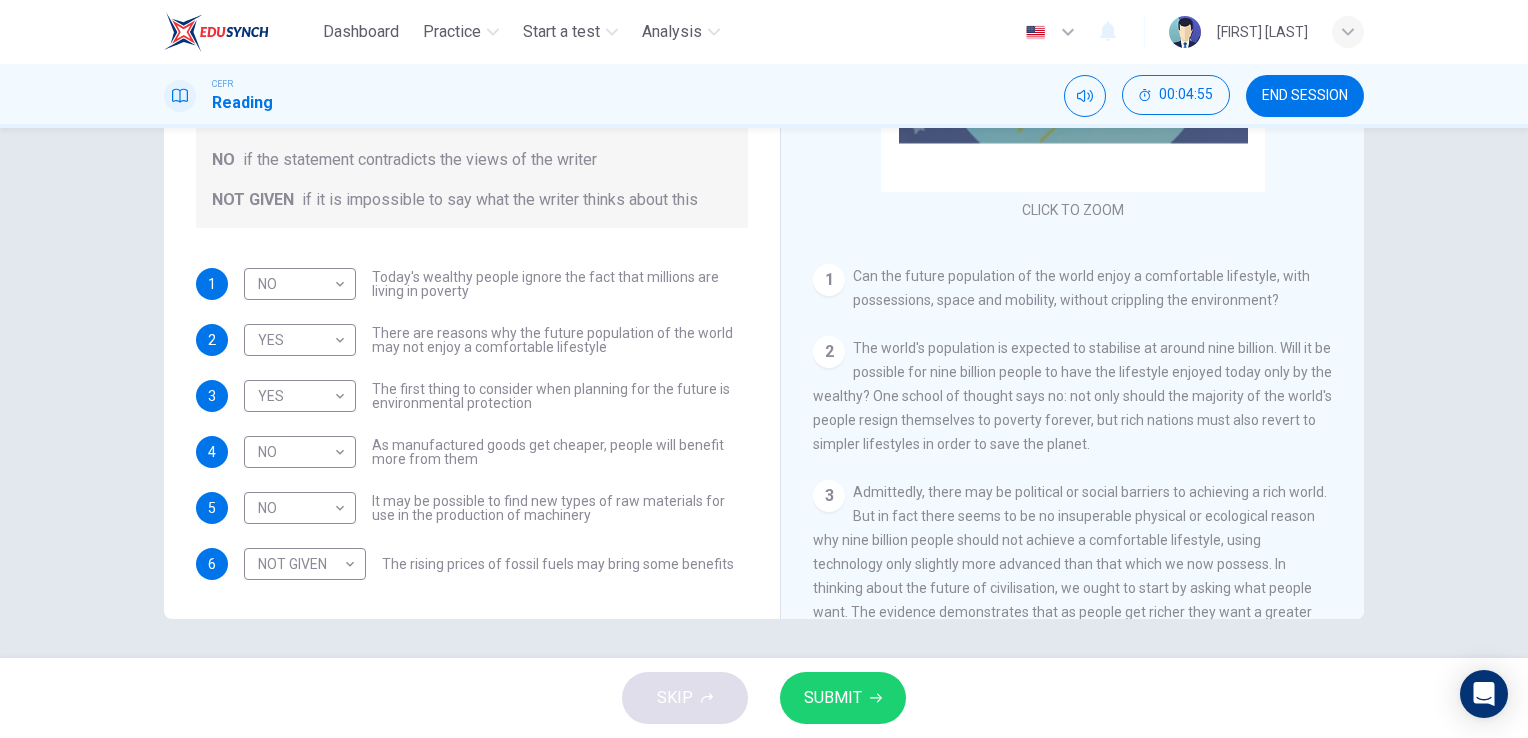 click on "CLICK TO ZOOM Click to Zoom 1 Can the future population of the world enjoy a comfortable lifestyle, with possessions, space and mobility, without crippling the environment? 2 The world's population is expected to stabilise at around nine billion. Will it be possible for nine billion people to have the lifestyle enjoyed today only by the wealthy? One school of thought says no: not only should the majority of the world's people resign themselves to poverty forever, but rich nations must also revert to simpler lifestyles in order to save the planet. 3 4 In the developed world, the personal technologies of the wealthy, including telephones, washing machines and ears, have become necessities within a generation or two. Increasing productivity that results in decreasing costs for such goods has been responsible for the greatest gains in the standard of living, and there is every reason to believe that this will continue. 5 6 7 8 9 10 11" at bounding box center (1086, 315) 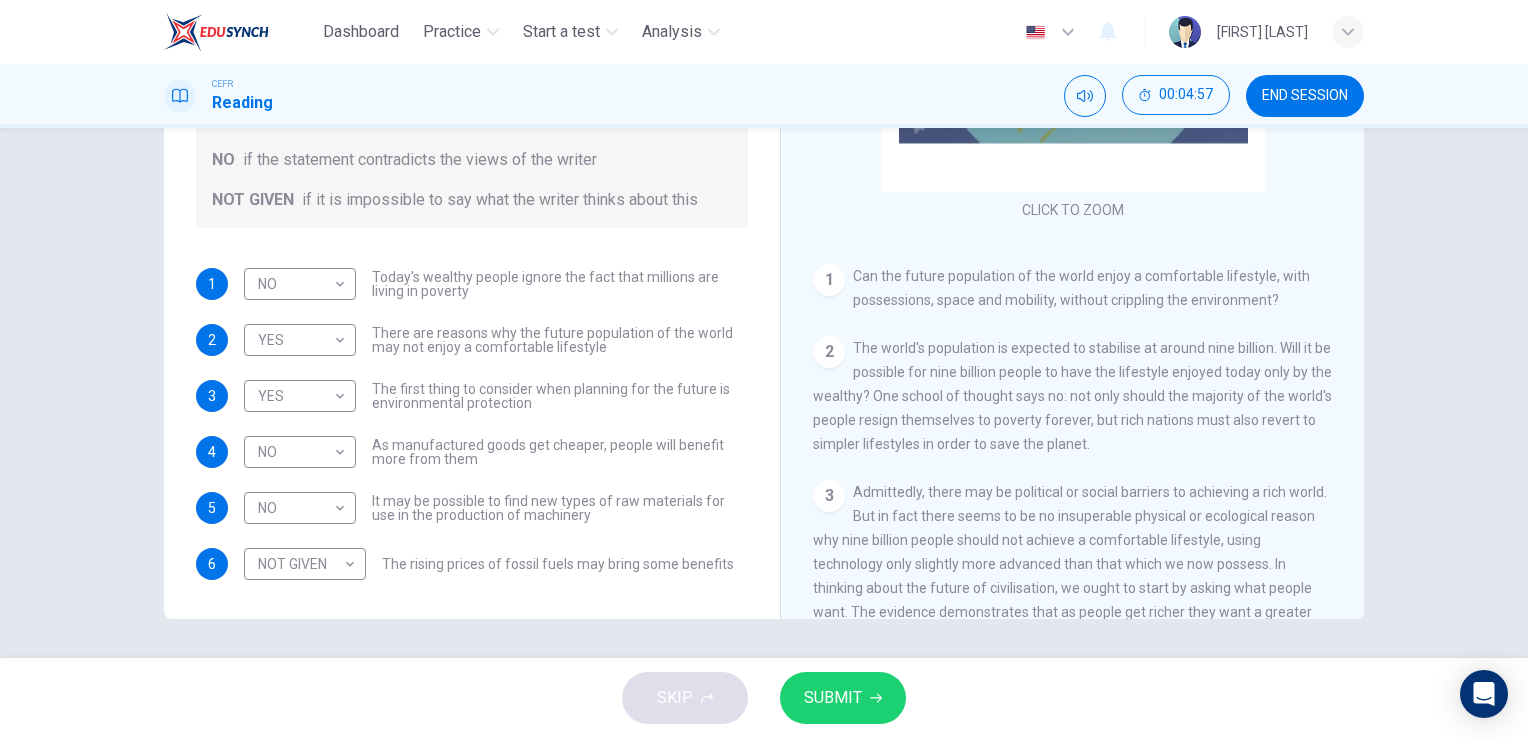 click on "CLICK TO ZOOM Click to Zoom 1 Can the future population of the world enjoy a comfortable lifestyle, with possessions, space and mobility, without crippling the environment? 2 The world's population is expected to stabilise at around nine billion. Will it be possible for nine billion people to have the lifestyle enjoyed today only by the wealthy? One school of thought says no: not only should the majority of the world's people resign themselves to poverty forever, but rich nations must also revert to simpler lifestyles in order to save the planet. 3 4 In the developed world, the personal technologies of the wealthy, including telephones, washing machines and ears, have become necessities within a generation or two. Increasing productivity that results in decreasing costs for such goods has been responsible for the greatest gains in the standard of living, and there is every reason to believe that this will continue. 5 6 7 8 9 10 11" at bounding box center (1086, 315) 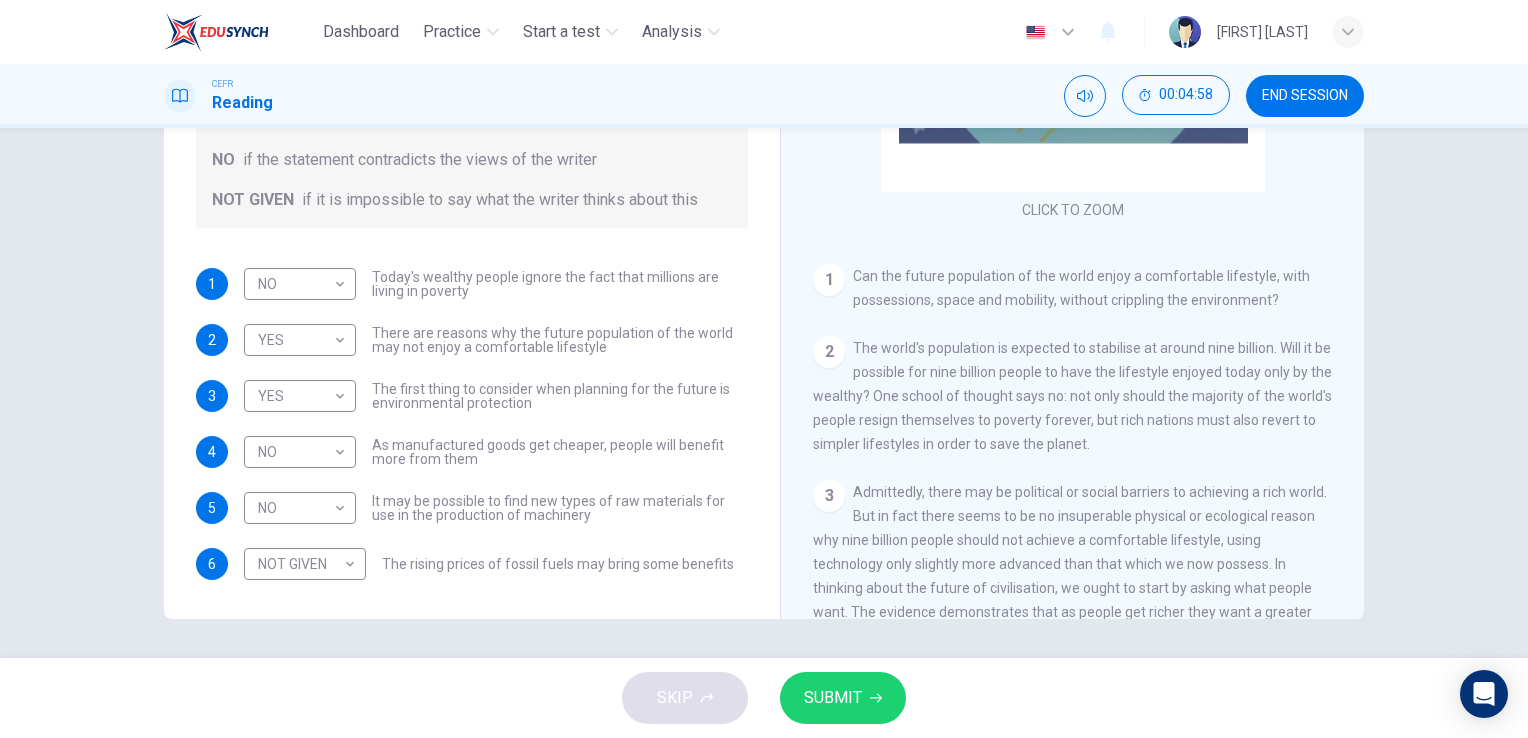click on "CLICK TO ZOOM Click to Zoom 1 Can the future population of the world enjoy a comfortable lifestyle, with possessions, space and mobility, without crippling the environment? 2 The world's population is expected to stabilise at around nine billion. Will it be possible for nine billion people to have the lifestyle enjoyed today only by the wealthy? One school of thought says no: not only should the majority of the world's people resign themselves to poverty forever, but rich nations must also revert to simpler lifestyles in order to save the planet. 3 4 In the developed world, the personal technologies of the wealthy, including telephones, washing machines and ears, have become necessities within a generation or two. Increasing productivity that results in decreasing costs for such goods has been responsible for the greatest gains in the standard of living, and there is every reason to believe that this will continue. 5 6 7 8 9 10 11" at bounding box center [1086, 315] 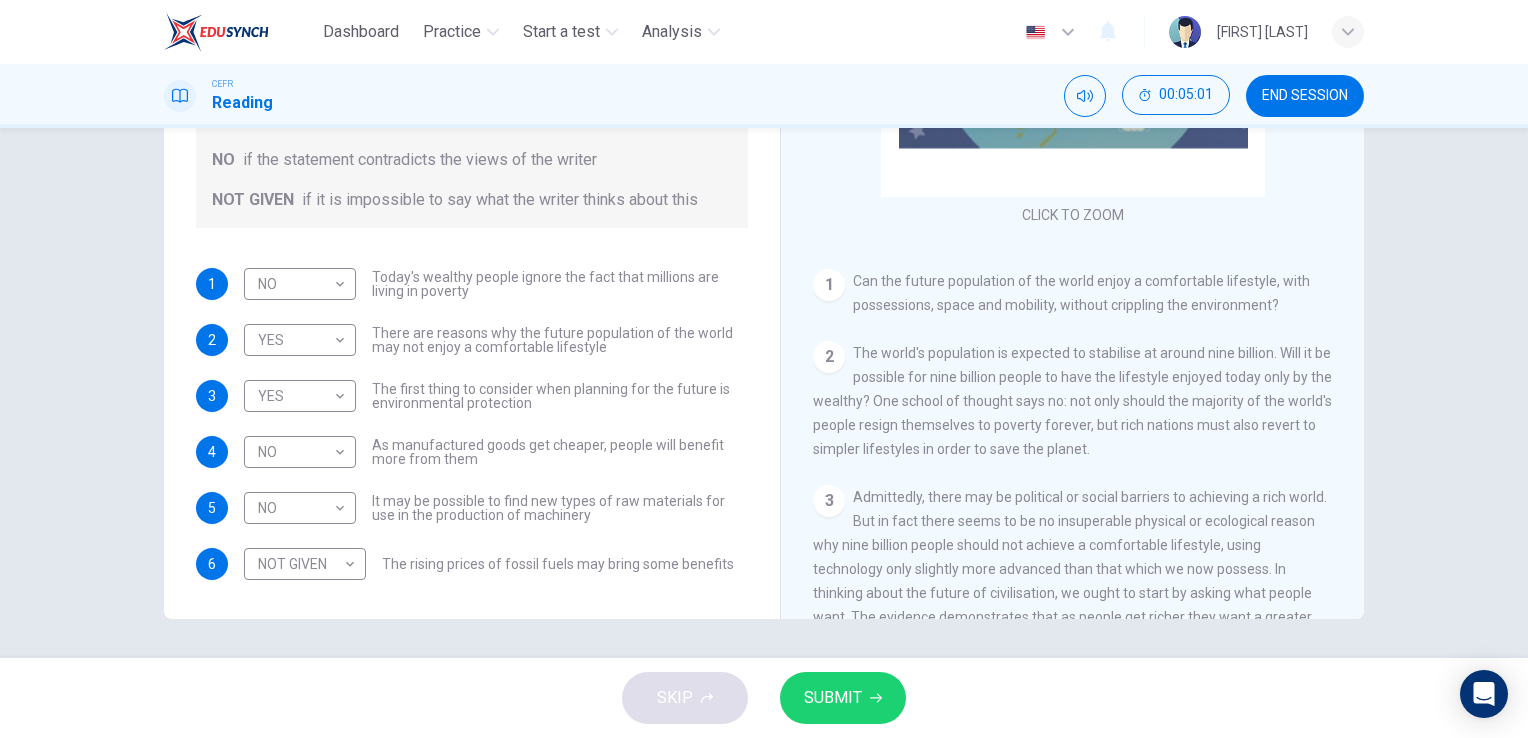 scroll, scrollTop: 160, scrollLeft: 0, axis: vertical 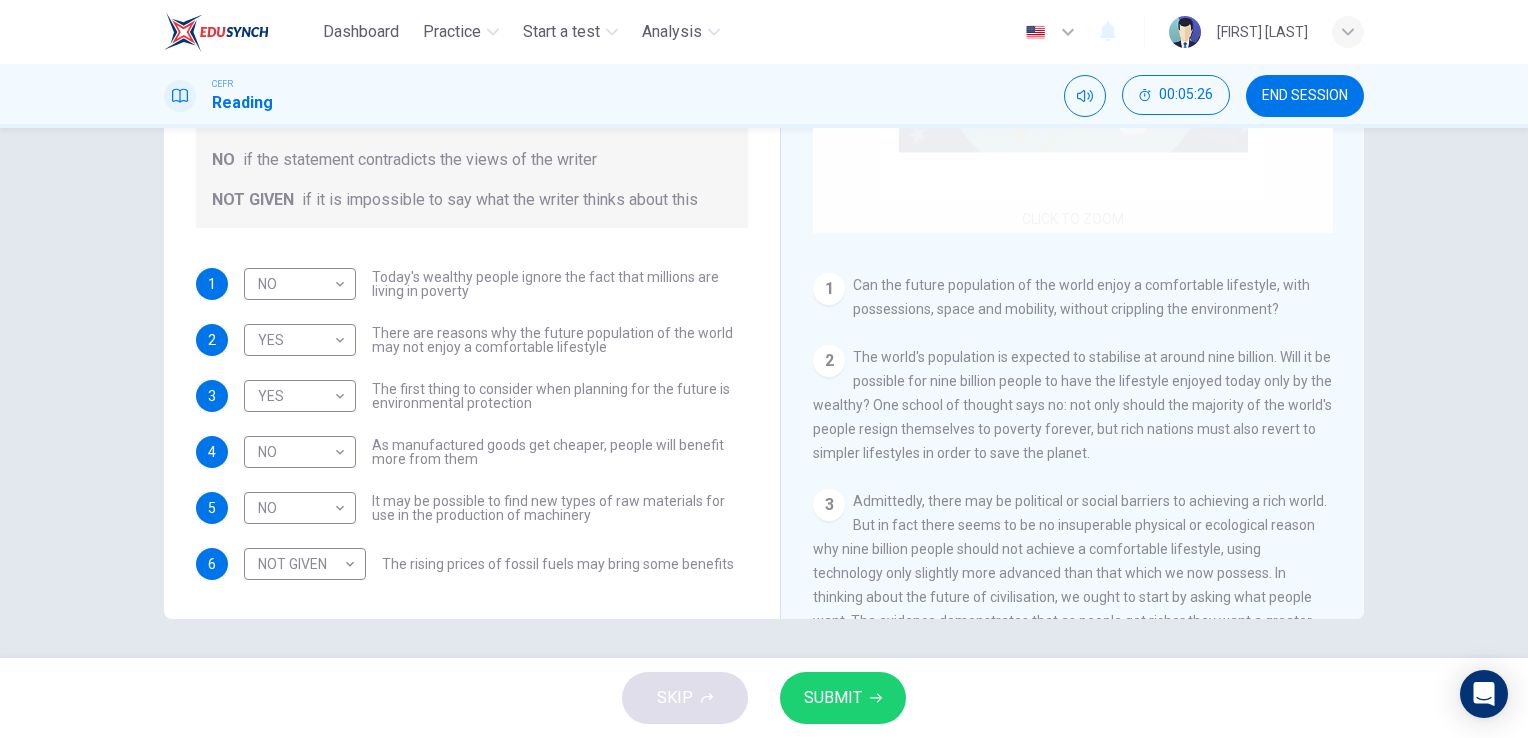 click on "Click to Zoom" at bounding box center (1073, 42) 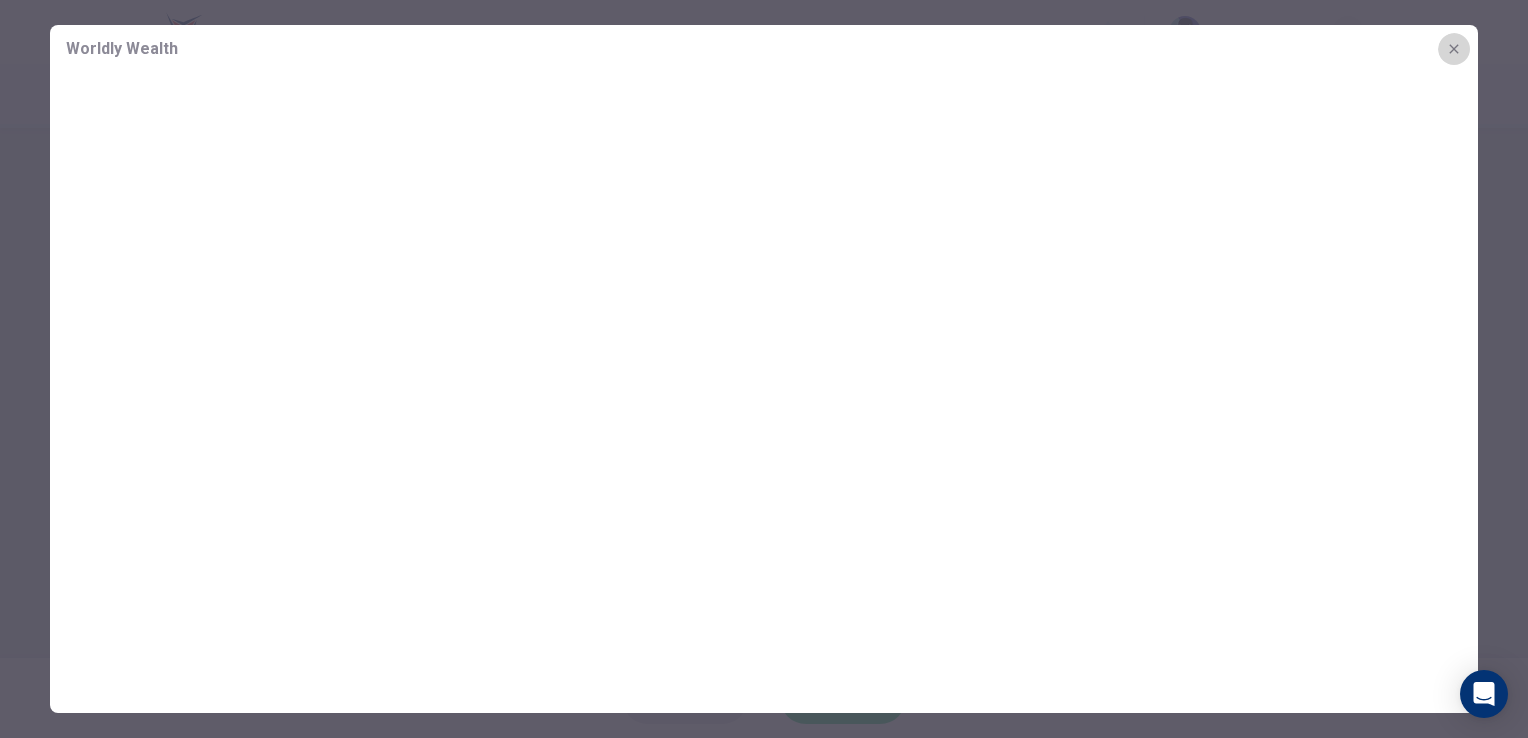 click at bounding box center (1454, 49) 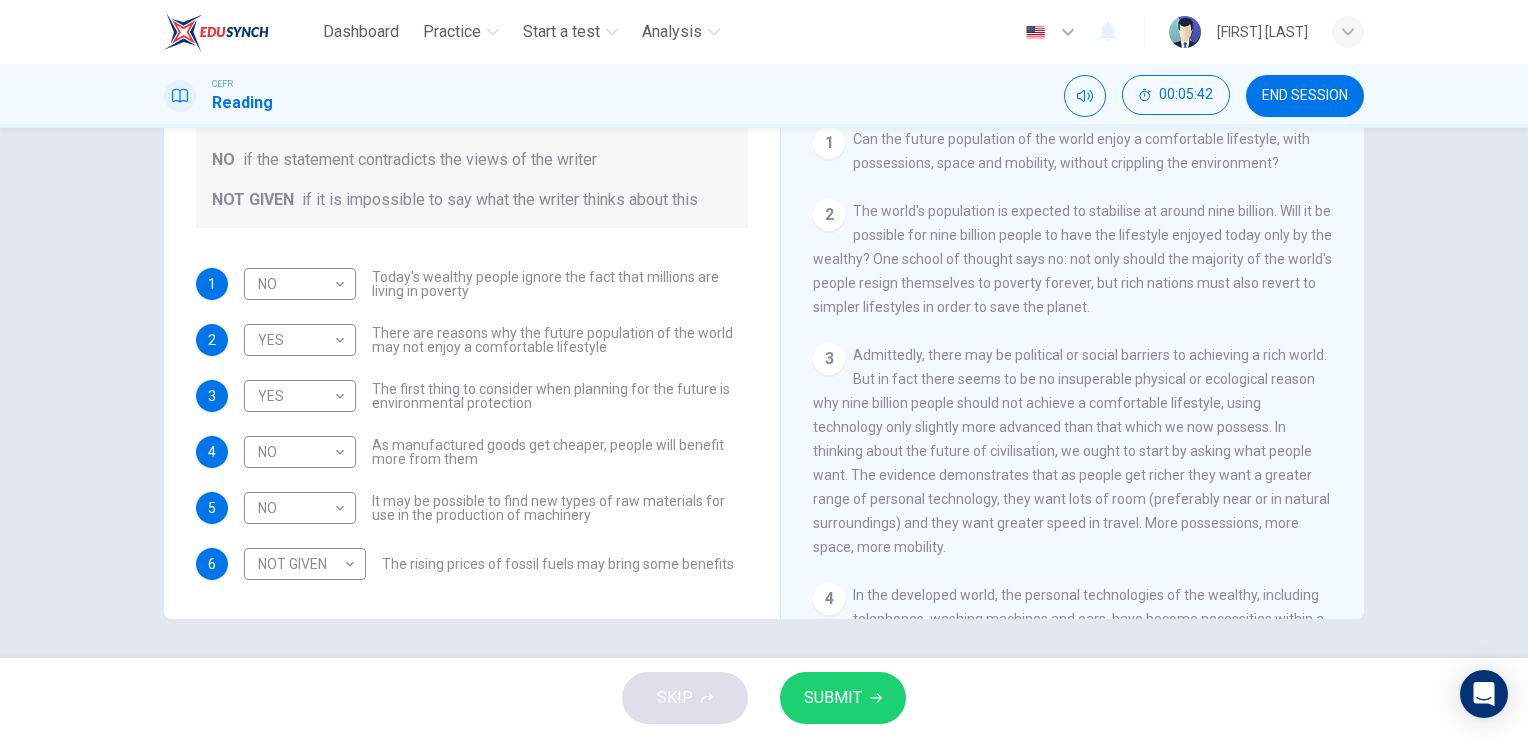 scroll, scrollTop: 320, scrollLeft: 0, axis: vertical 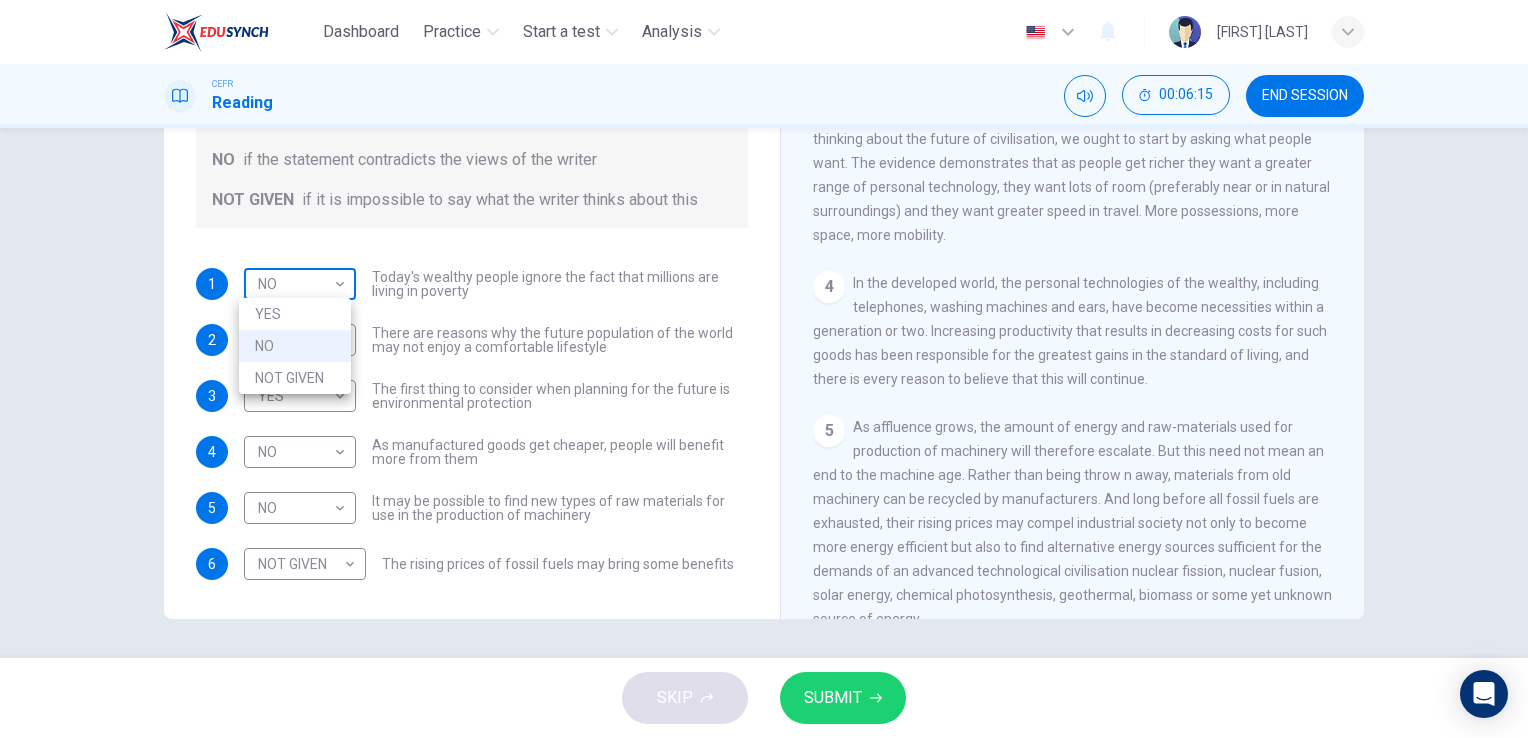 click on "Dashboard Practice Start a test Analysis English en ​ [FIRST] [LAST] CEFR Reading 00:06:15 END SESSION Questions 1 - 6 Do the following statements reflect the claims of the writer in the Reading Passage?
In the boxes below, write YES if the statement agrees with the views of the writer NO if the statement contradicts the views of the writer NOT GIVEN if it is impossible to say what the writer thinks about this 1 NO NO ​ Today's wealthy people ignore the fact that millions are living in poverty 2 YES YES ​ There are reasons why the future population of the world may not enjoy a comfortable lifestyle 3 YES YES ​ The first thing to consider when planning for the future is environmental protection 4 NO NO ​ As manufactured goods get cheaper, people will benefit more from them 5 NO NO ​ It may be possible to find new types of raw materials for use in the production of machinery 6 NOT GIVEN NOT GIVEN ​ The rising prices of fossil fuels may bring some benefits Worldly Wealth CLICK TO ZOOM 1 2 3" at bounding box center (764, 369) 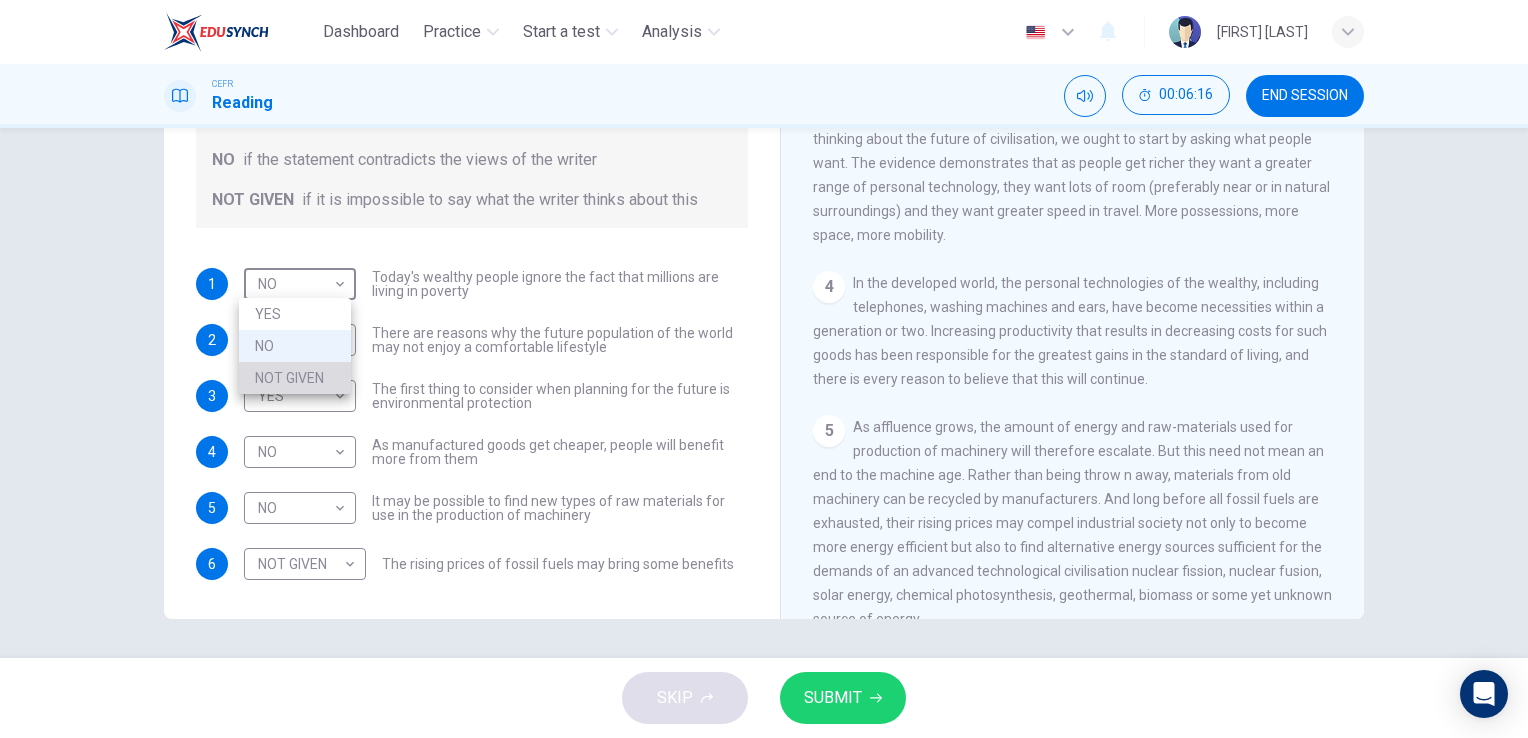 click on "NOT GIVEN" at bounding box center (295, 378) 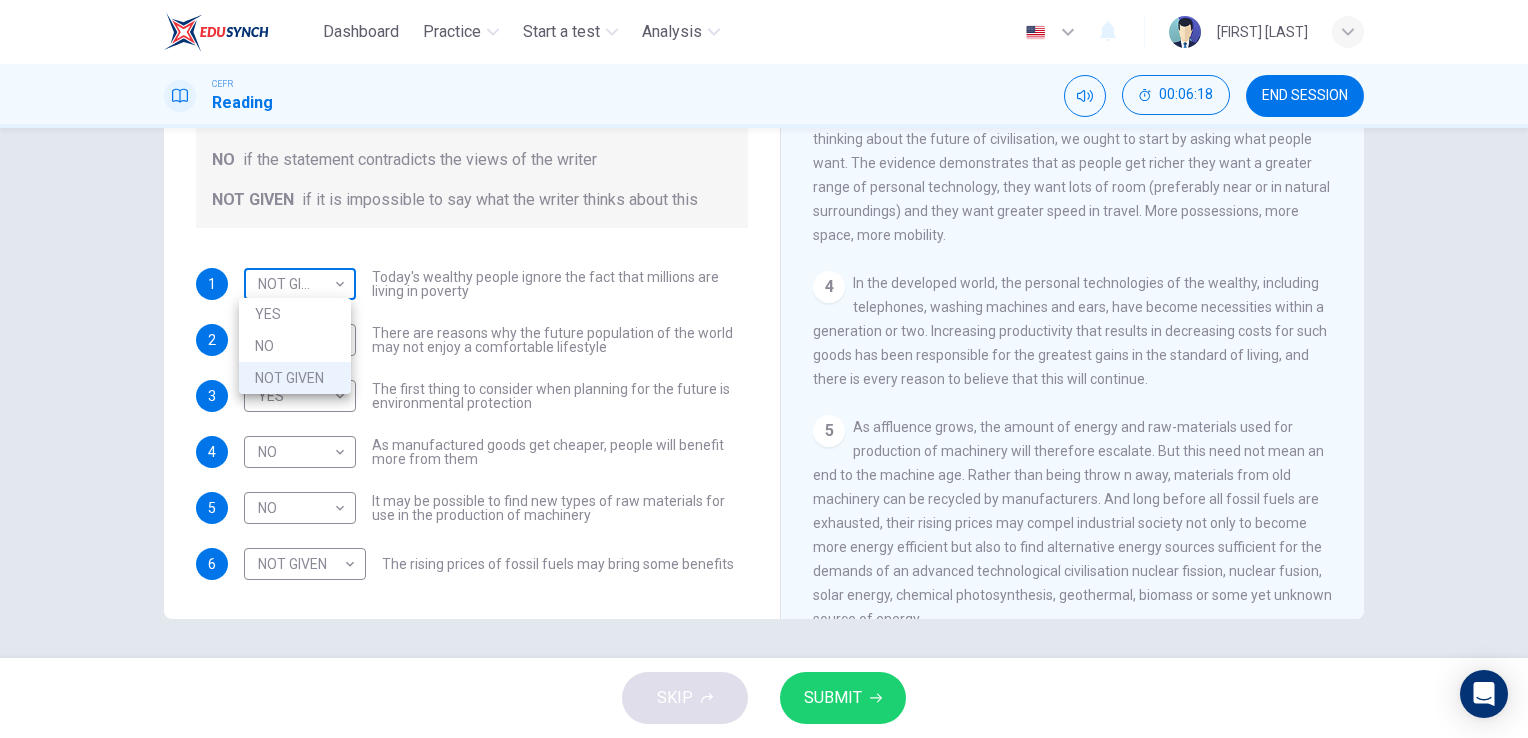click on "Dashboard Practice Start a test Analysis English en ​ [FIRST] [LAST] CEFR Reading 00:06:18 END SESSION Questions 1 - 6 Do the following statements reflect the claims of the writer in the Reading Passage?
In the boxes below, write YES if the statement agrees with the views of the writer NO if the statement contradicts the views of the writer NOT GIVEN if it is impossible to say what the writer thinks about this 1 NOT GIVEN NOT GIVEN ​ Today's wealthy people ignore the fact that millions are living in poverty 2 YES YES ​ There are reasons why the future population of the world may not enjoy a comfortable lifestyle 3 YES YES ​ The first thing to consider when planning for the future is environmental protection 4 NO NO ​ As manufactured goods get cheaper, people will benefit more from them 5 NO NO ​ It may be possible to find new types of raw materials for use in the production of machinery 6 NOT GIVEN NOT GIVEN ​ The rising prices of fossil fuels may bring some benefits Worldly Wealth 1 2 3" at bounding box center (764, 369) 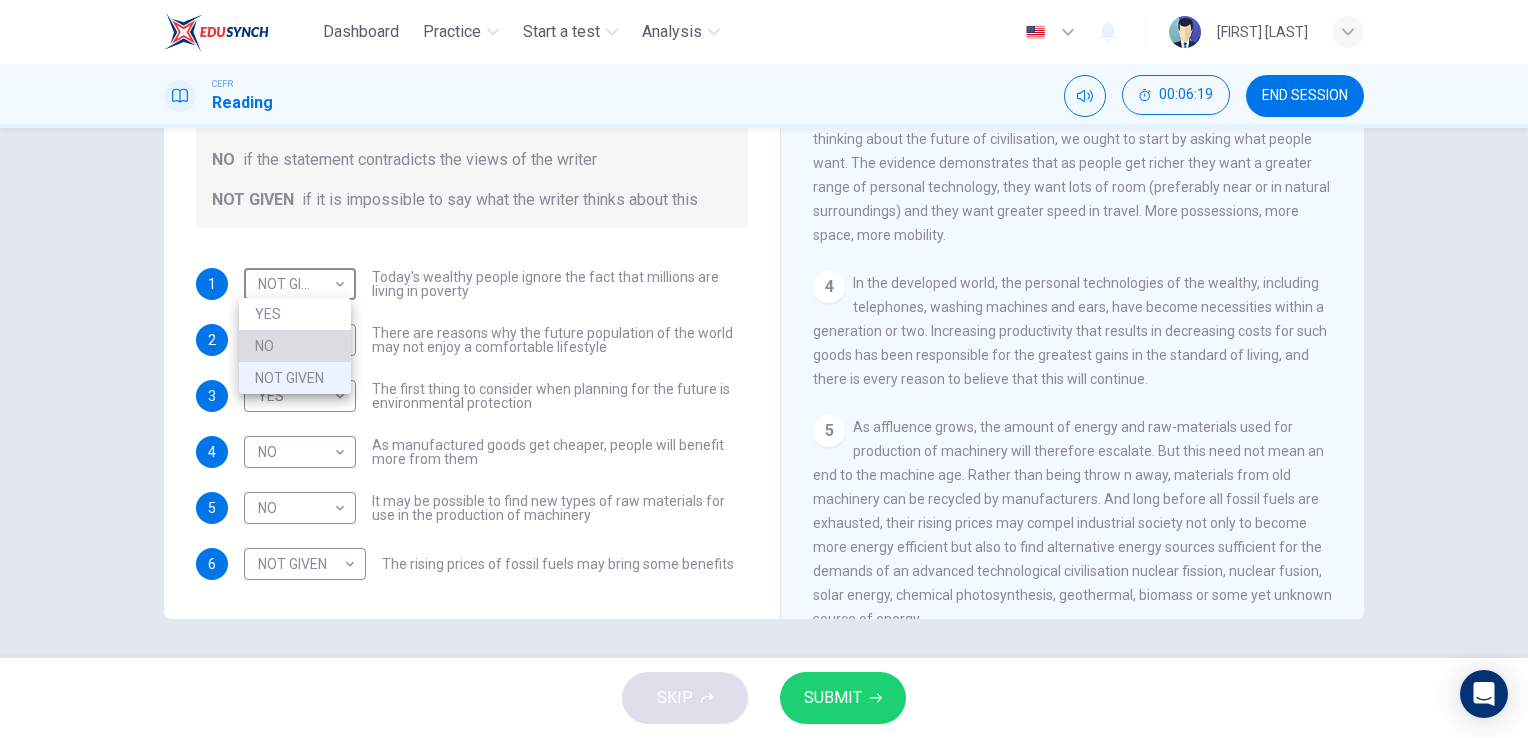 click on "NO" at bounding box center [295, 346] 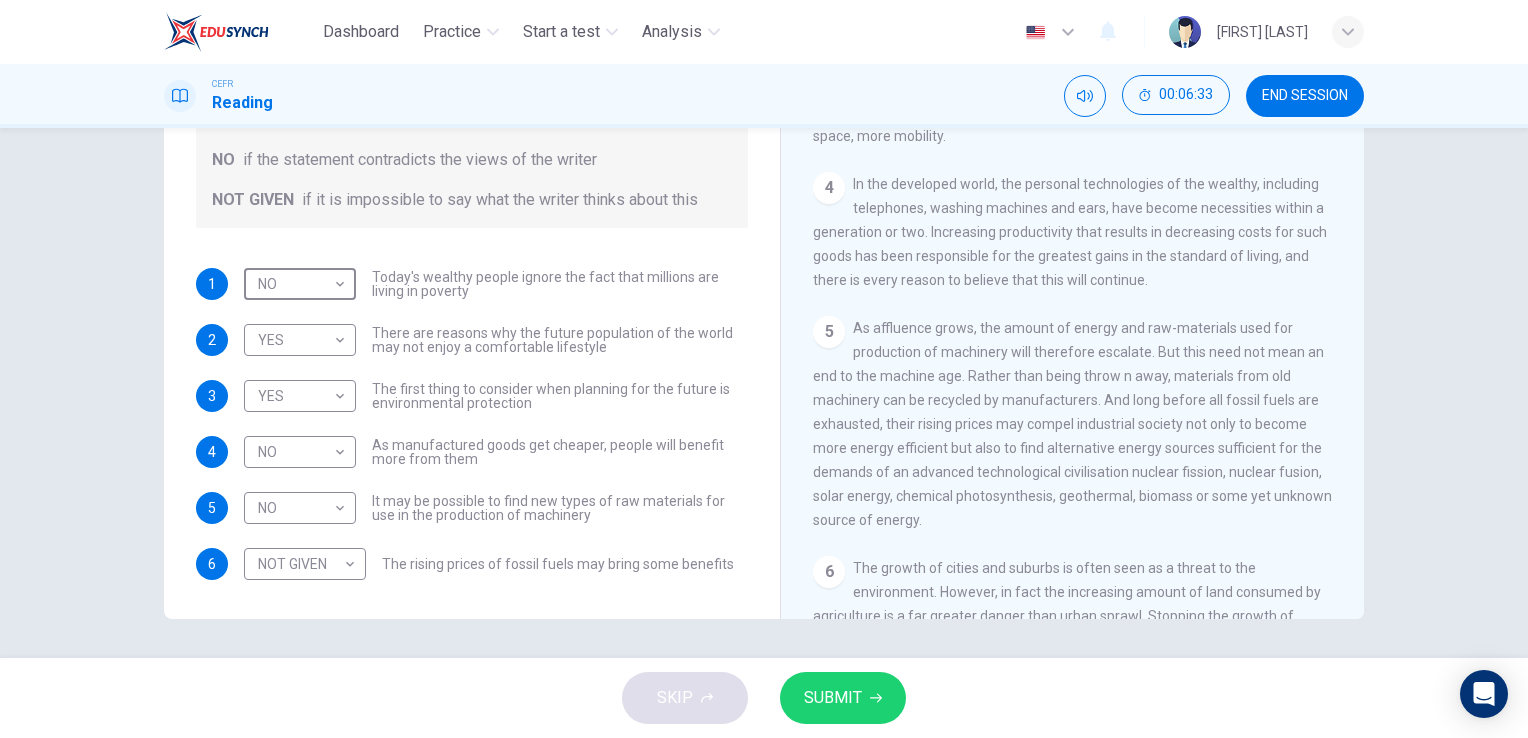 scroll, scrollTop: 724, scrollLeft: 0, axis: vertical 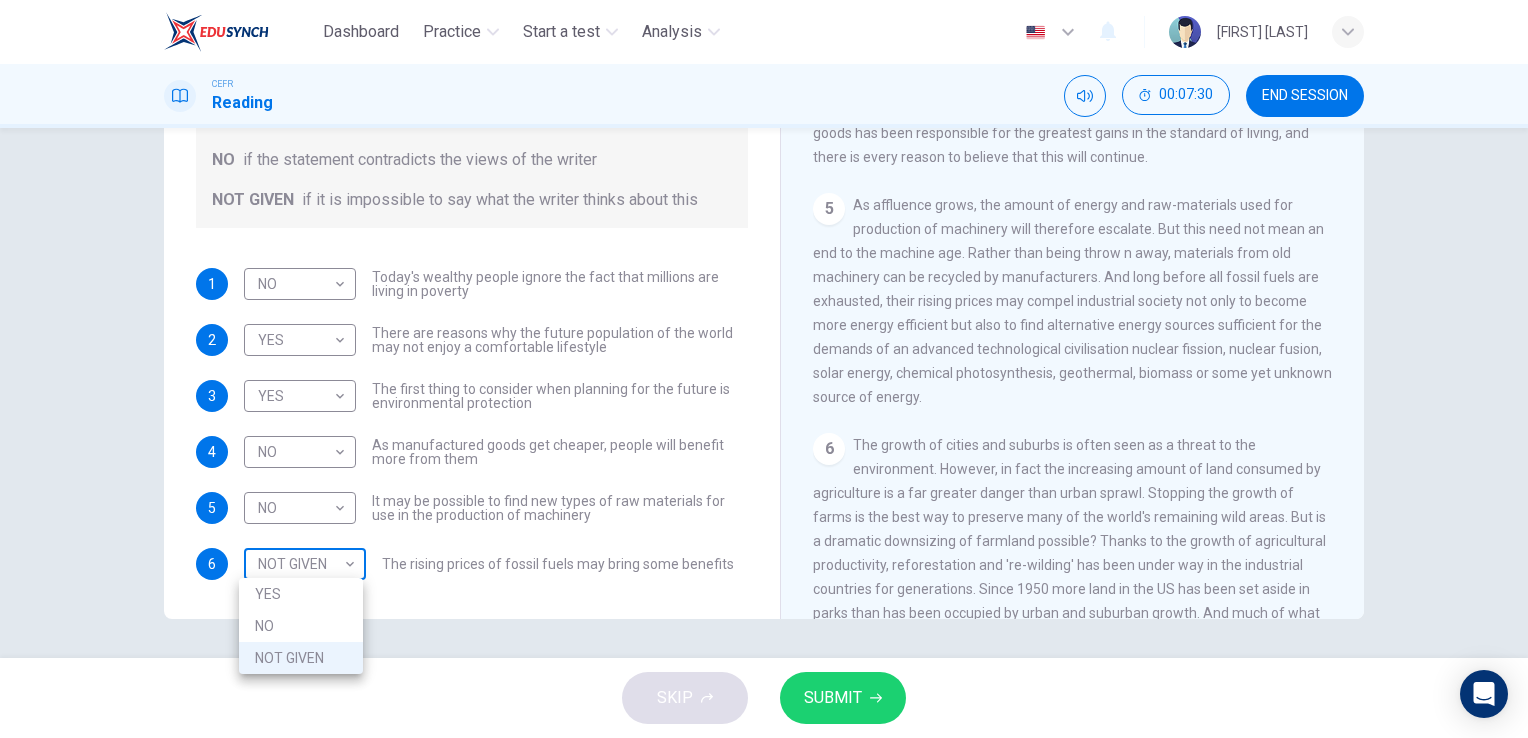 click on "Dashboard Practice Start a test Analysis English en ​ [FIRST] [LAST] CEFR Reading 00:07:30 END SESSION Questions 1 - 6 Do the following statements reflect the claims of the writer in the Reading Passage?
In the boxes below, write YES if the statement agrees with the views of the writer NO if the statement contradicts the views of the writer NOT GIVEN if it is impossible to say what the writer thinks about this 1 NO NO ​ Today's wealthy people ignore the fact that millions are living in poverty 2 YES YES ​ There are reasons why the future population of the world may not enjoy a comfortable lifestyle 3 YES YES ​ The first thing to consider when planning for the future is environmental protection 4 NO NO ​ As manufactured goods get cheaper, people will benefit more from them 5 NO NO ​ It may be possible to find new types of raw materials for use in the production of machinery 6 NOT GIVEN NOT GIVEN ​ The rising prices of fossil fuels may bring some benefits Worldly Wealth CLICK TO ZOOM 1 2 3" at bounding box center (764, 369) 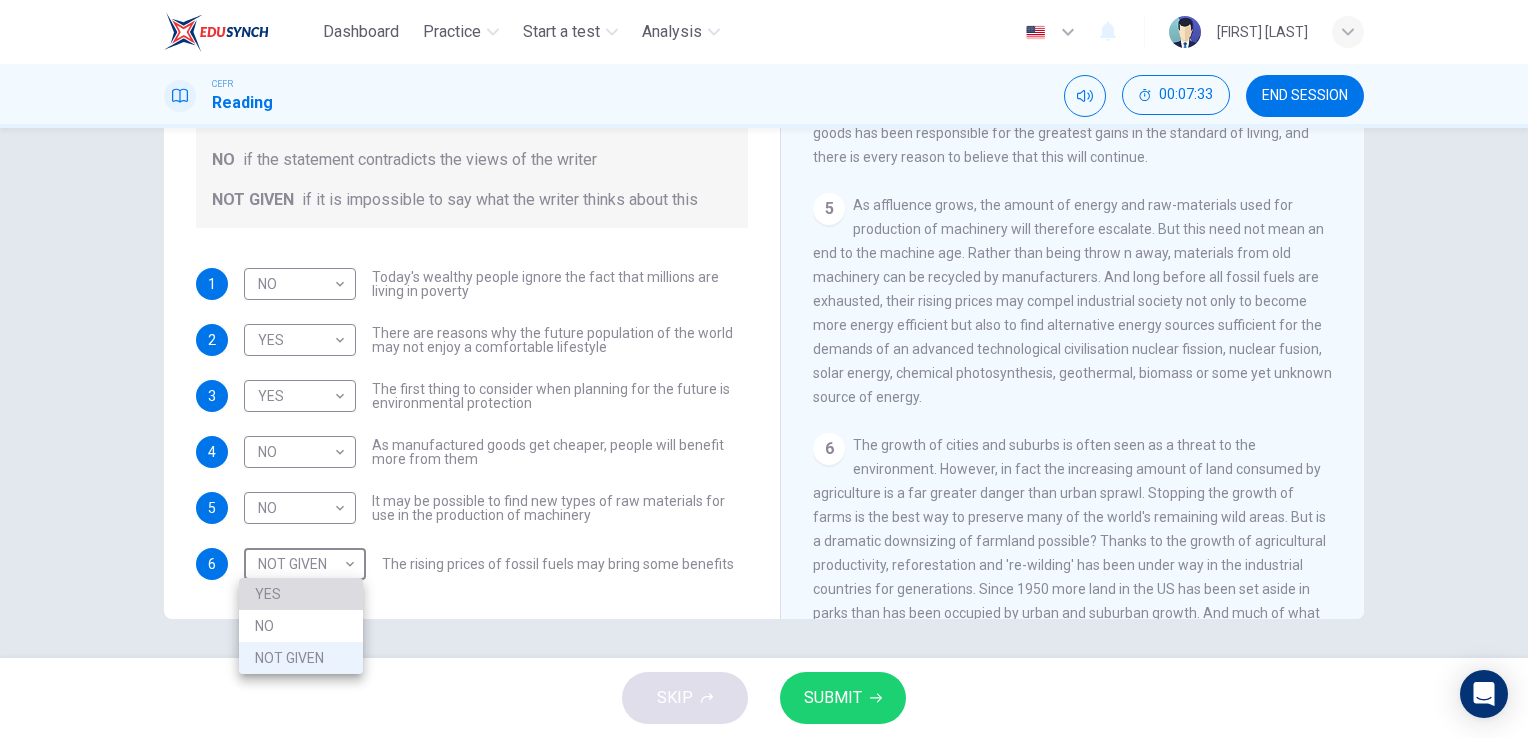 click on "YES" at bounding box center [301, 594] 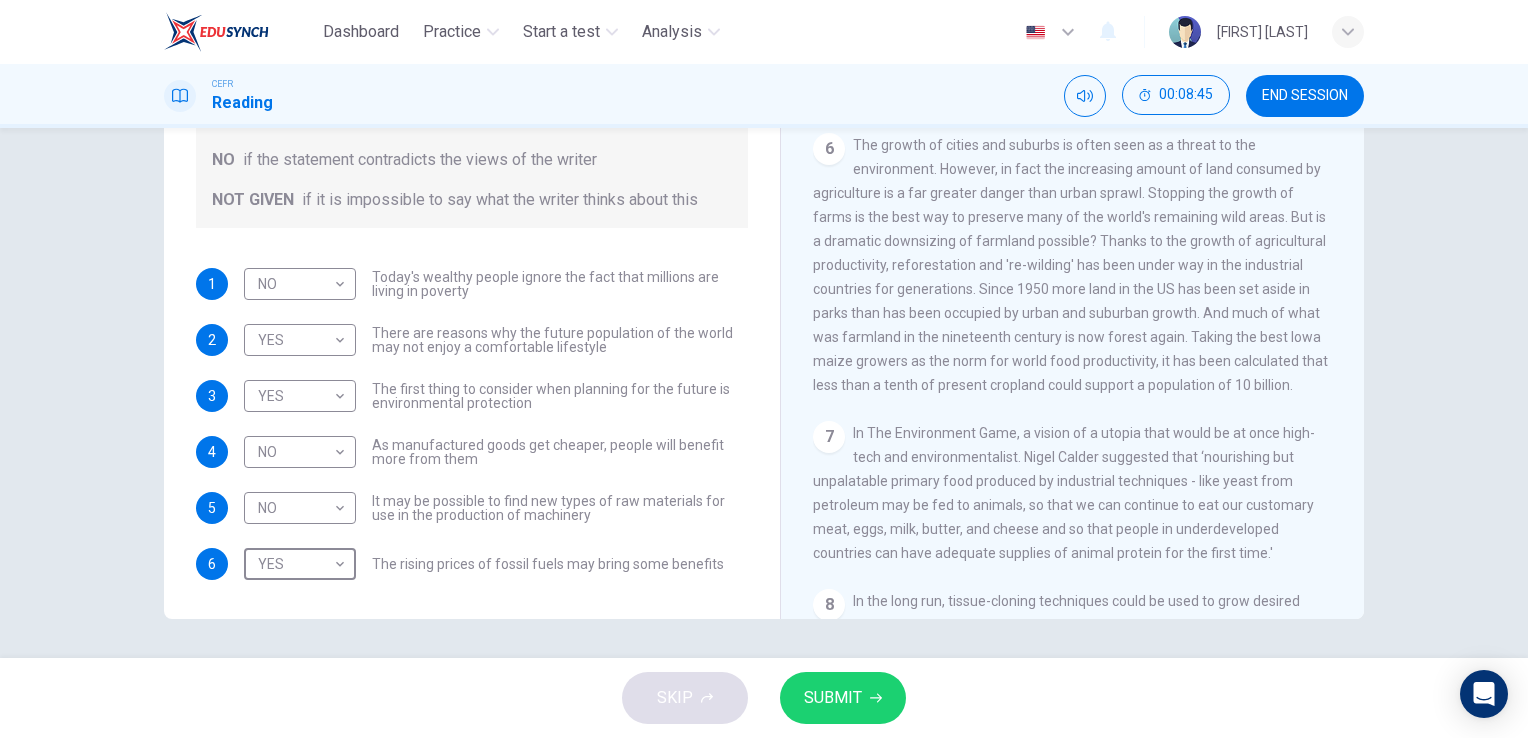 scroll, scrollTop: 1103, scrollLeft: 0, axis: vertical 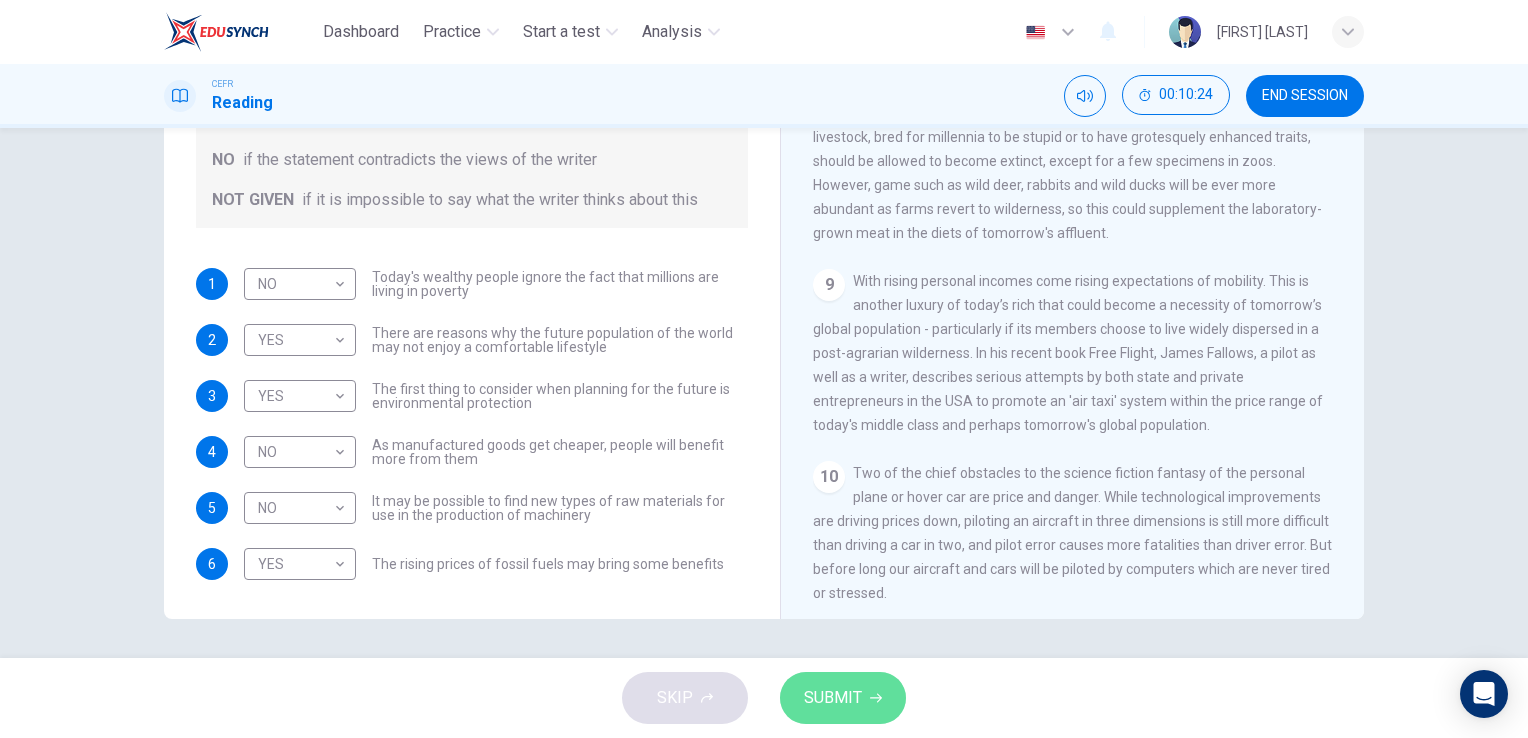 click on "SUBMIT" at bounding box center (833, 698) 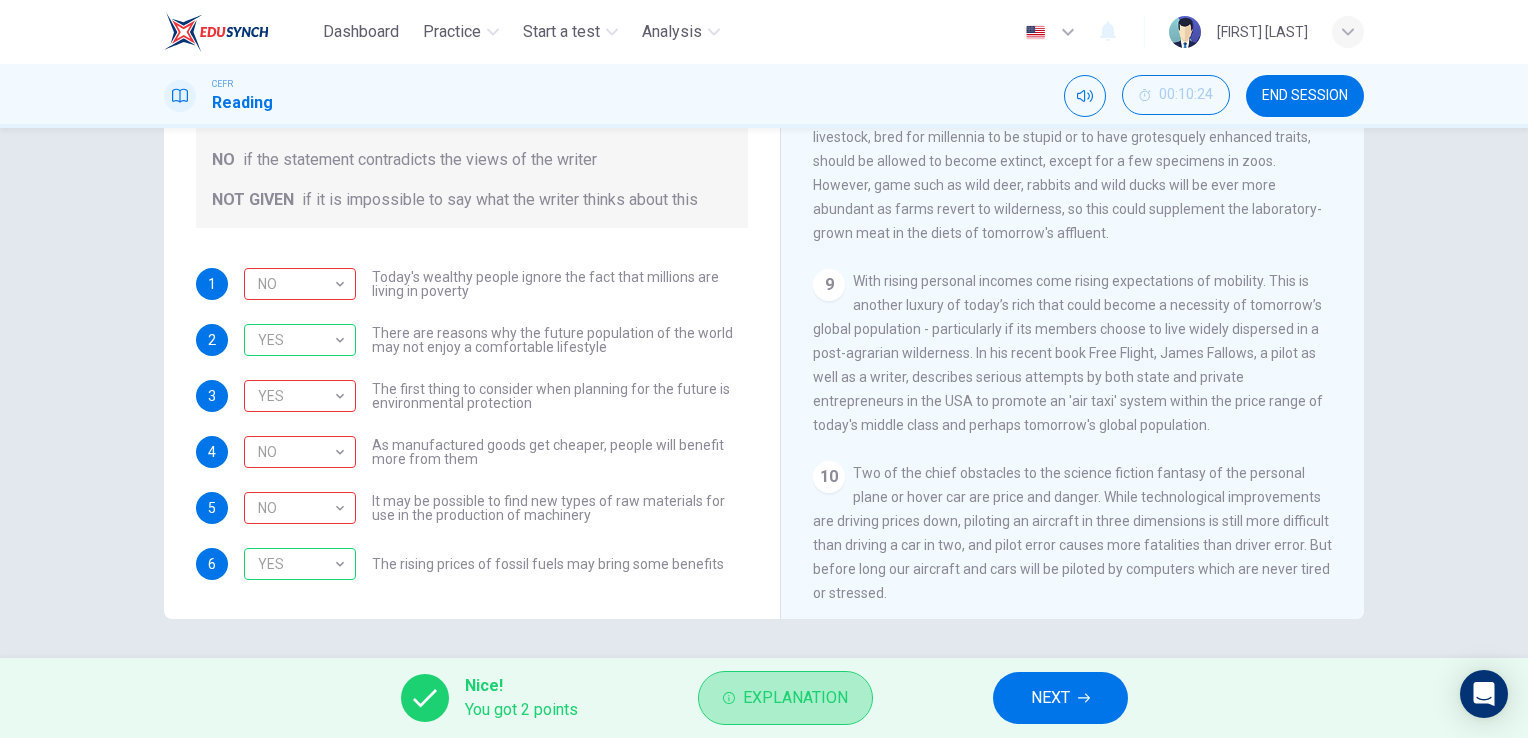 click on "Explanation" at bounding box center (795, 698) 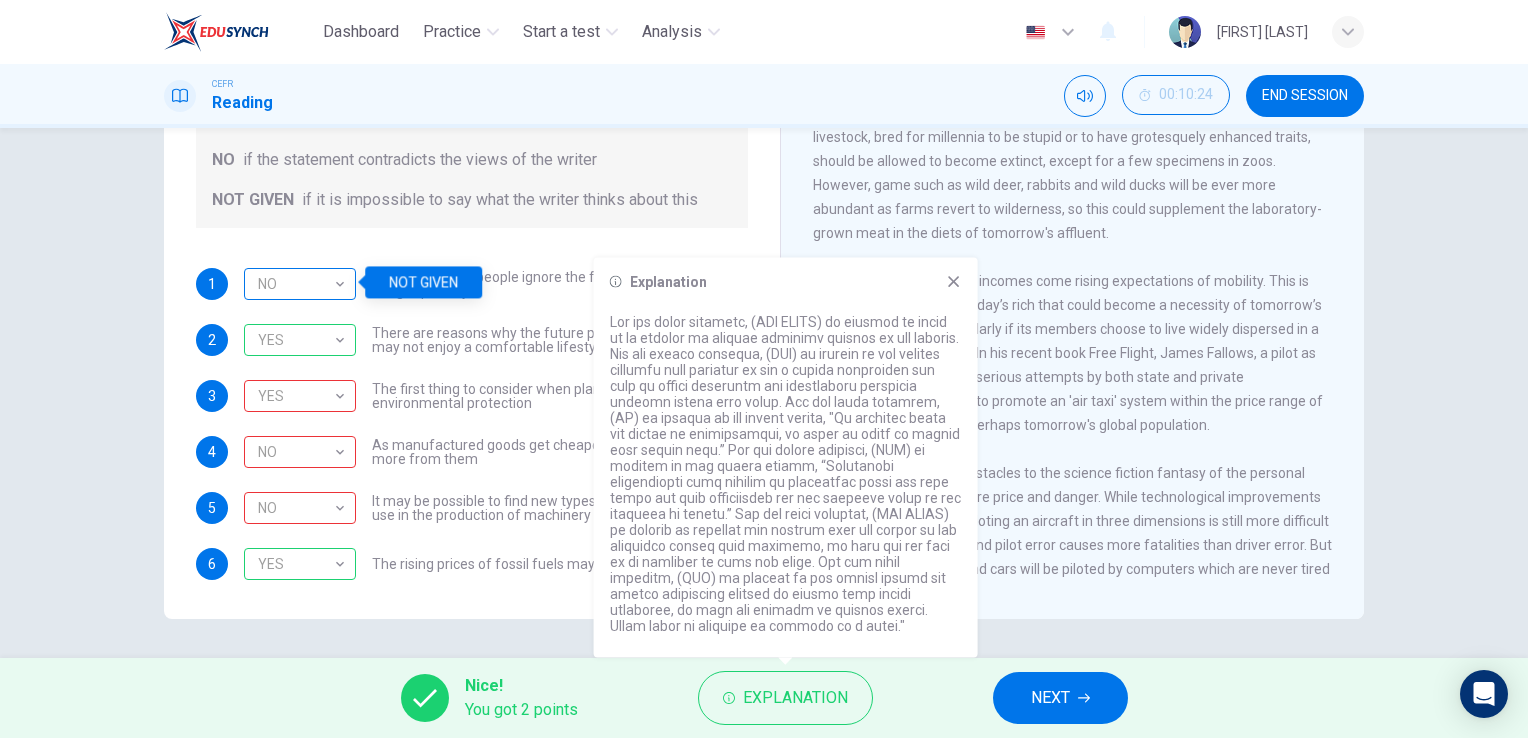 click on "NO" at bounding box center (296, 284) 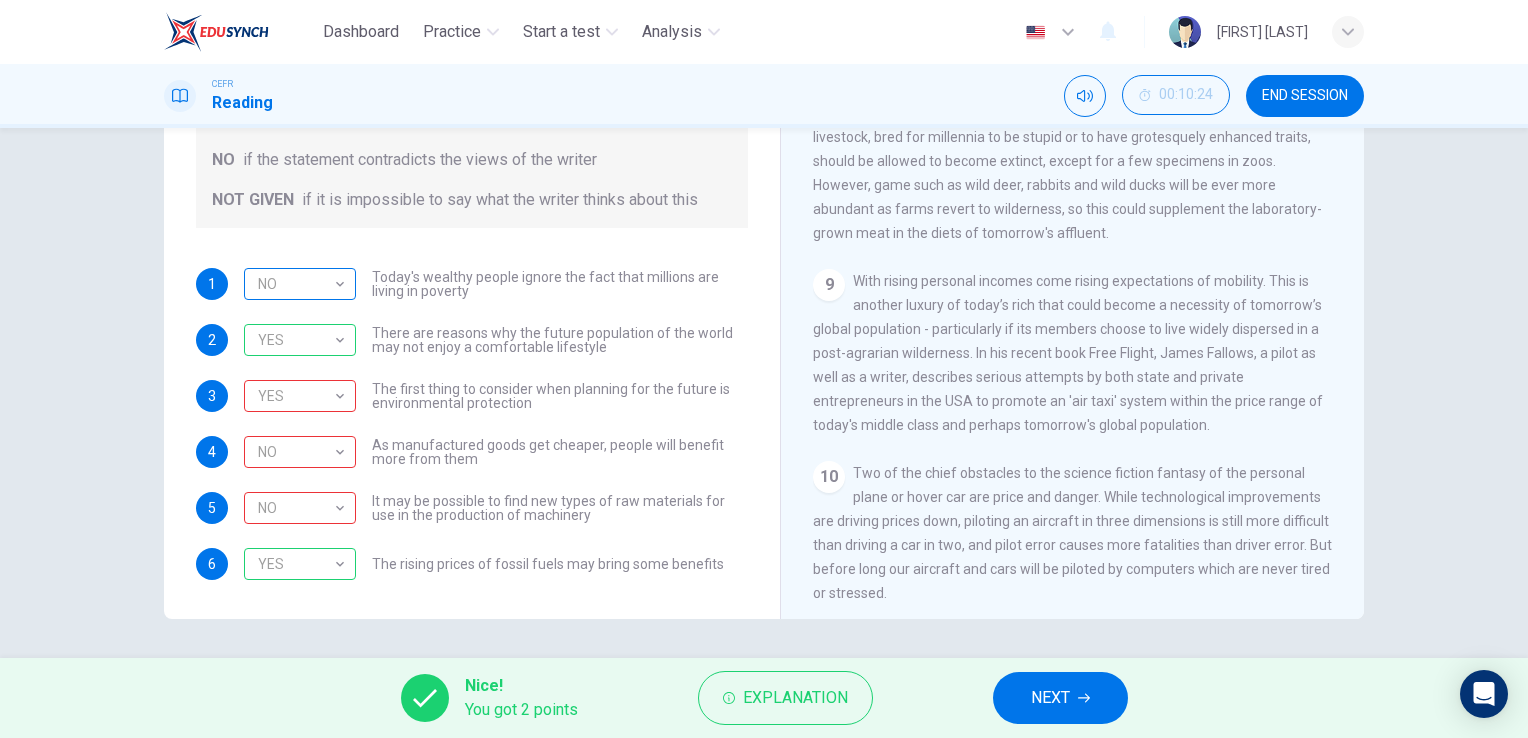click on "NO" at bounding box center [296, 284] 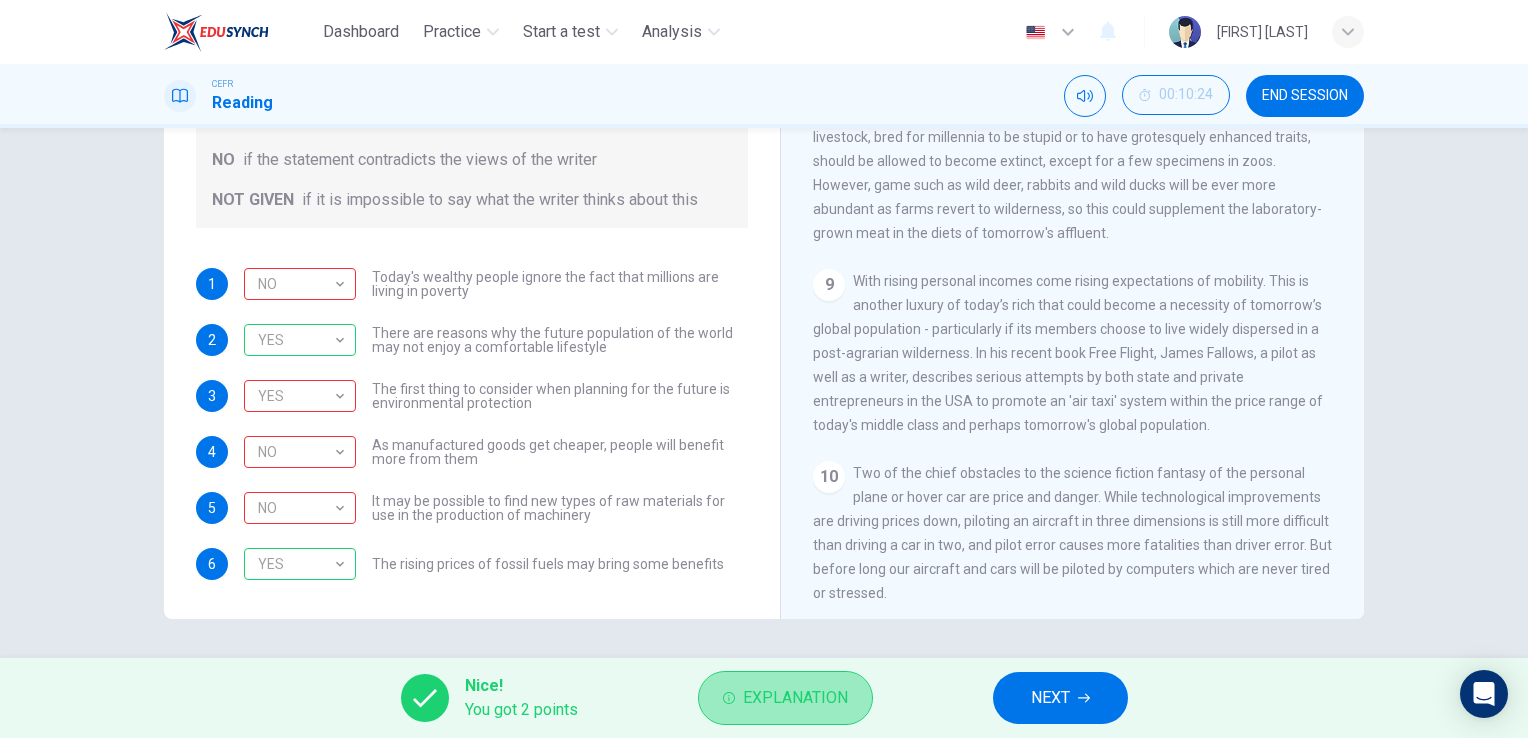 click on "Explanation" at bounding box center [795, 698] 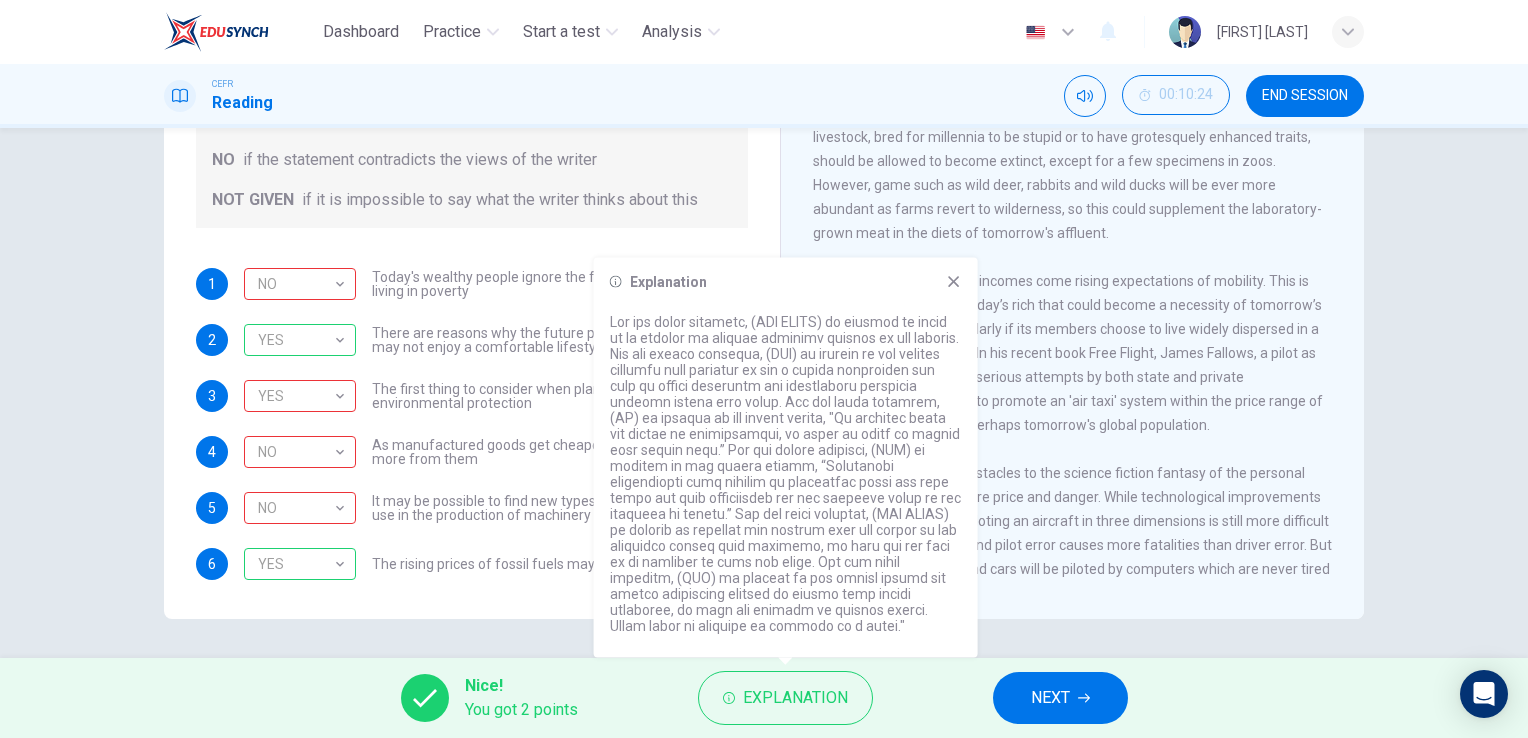 click on "The first thing to consider when planning for the future is environmental protection" at bounding box center (560, 284) 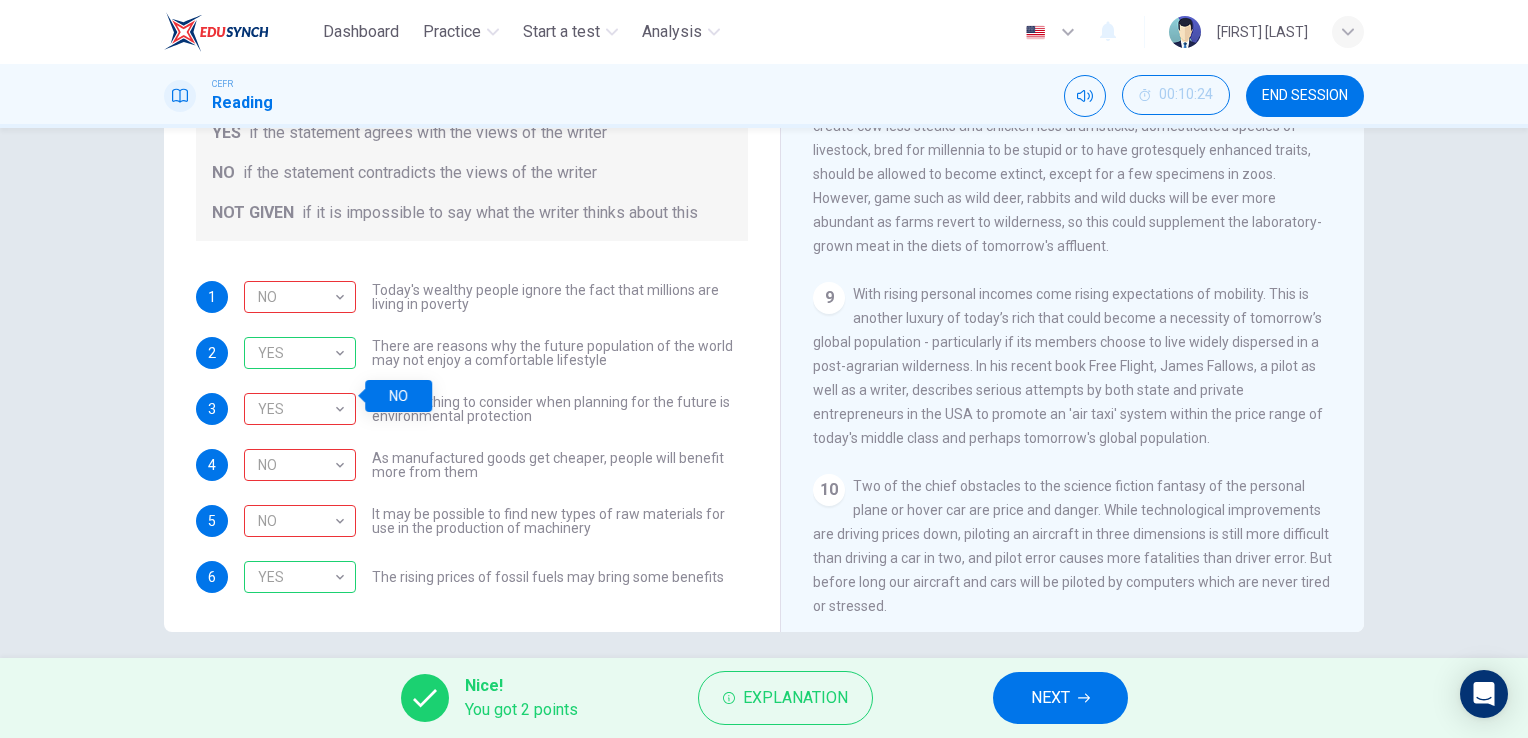 scroll, scrollTop: 244, scrollLeft: 0, axis: vertical 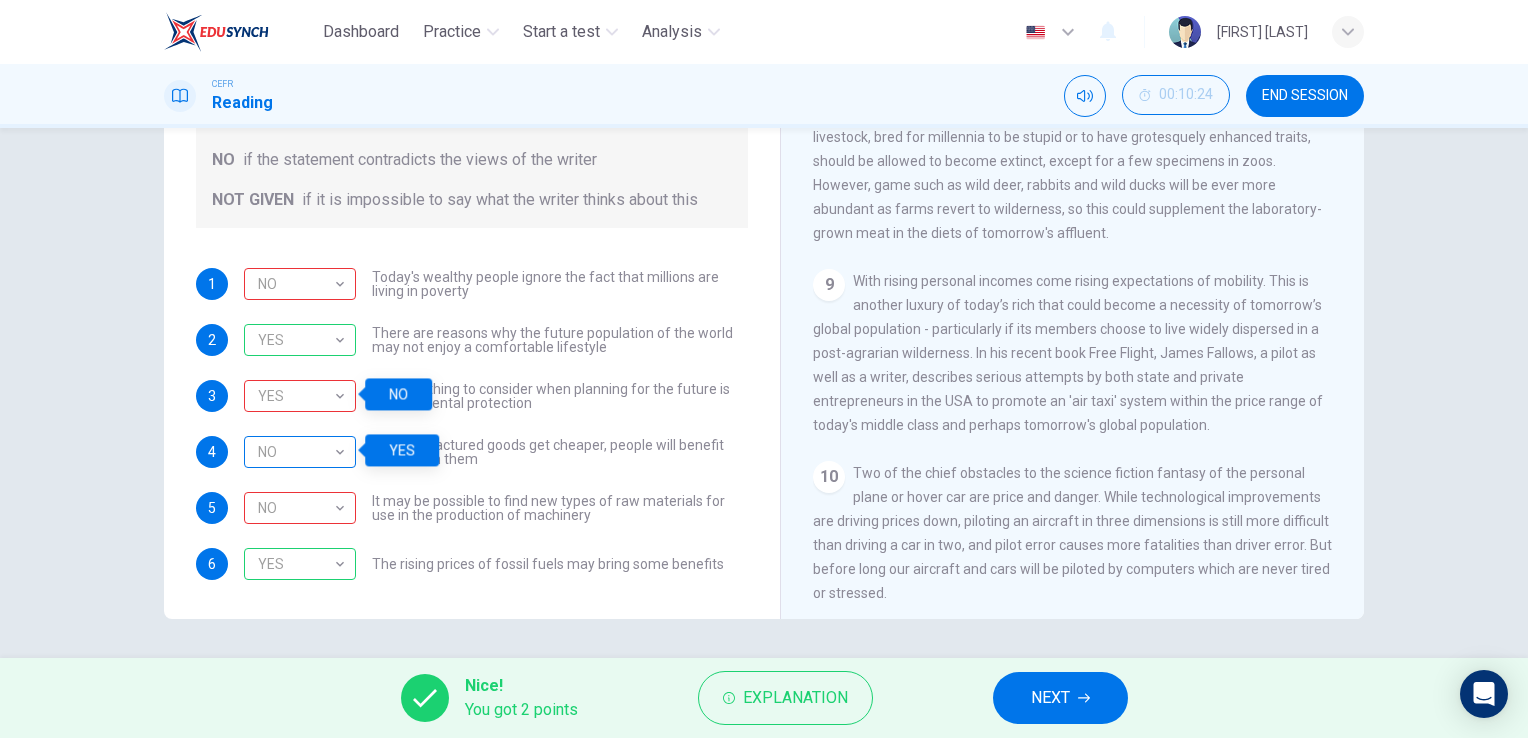 click on "NO" at bounding box center [296, 452] 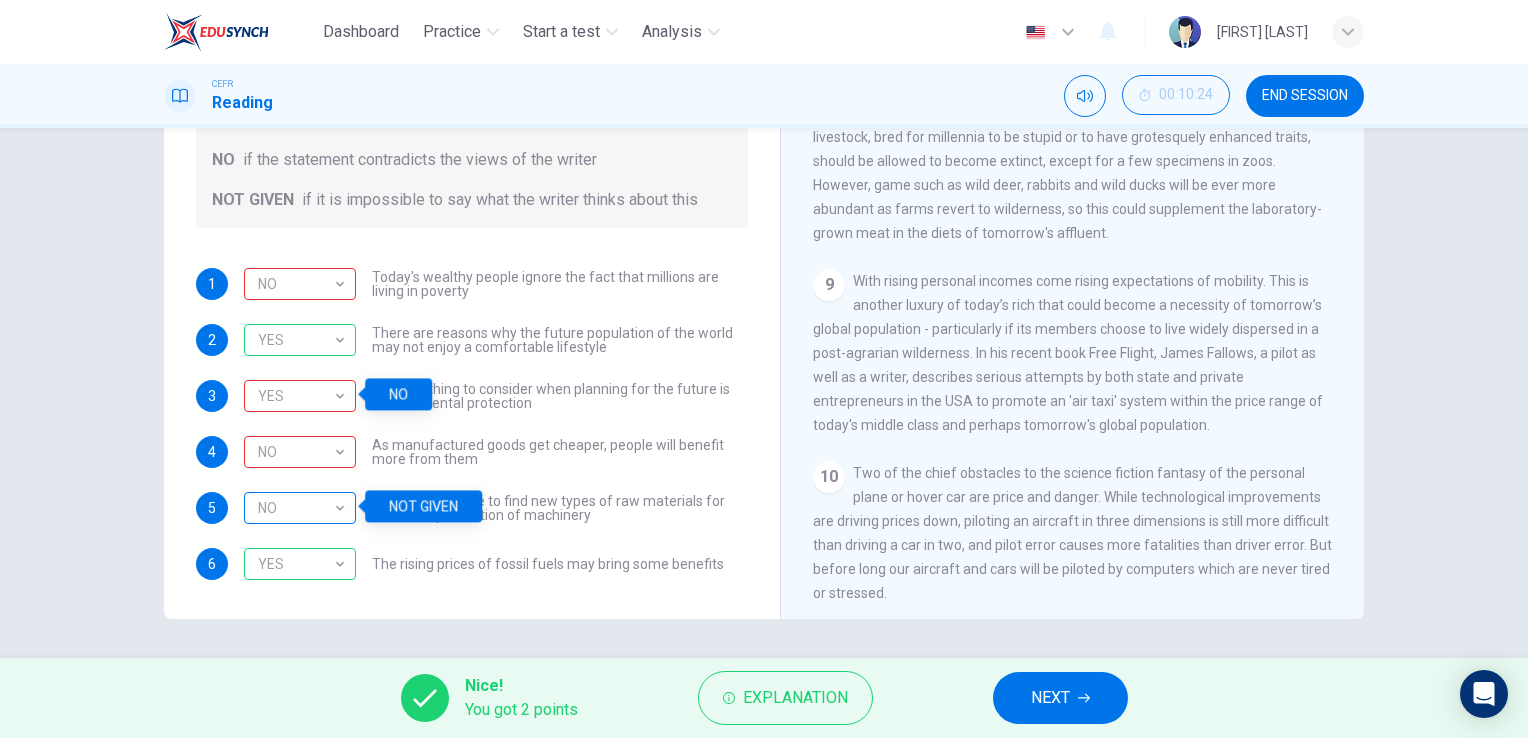 click on "NO" at bounding box center (296, 284) 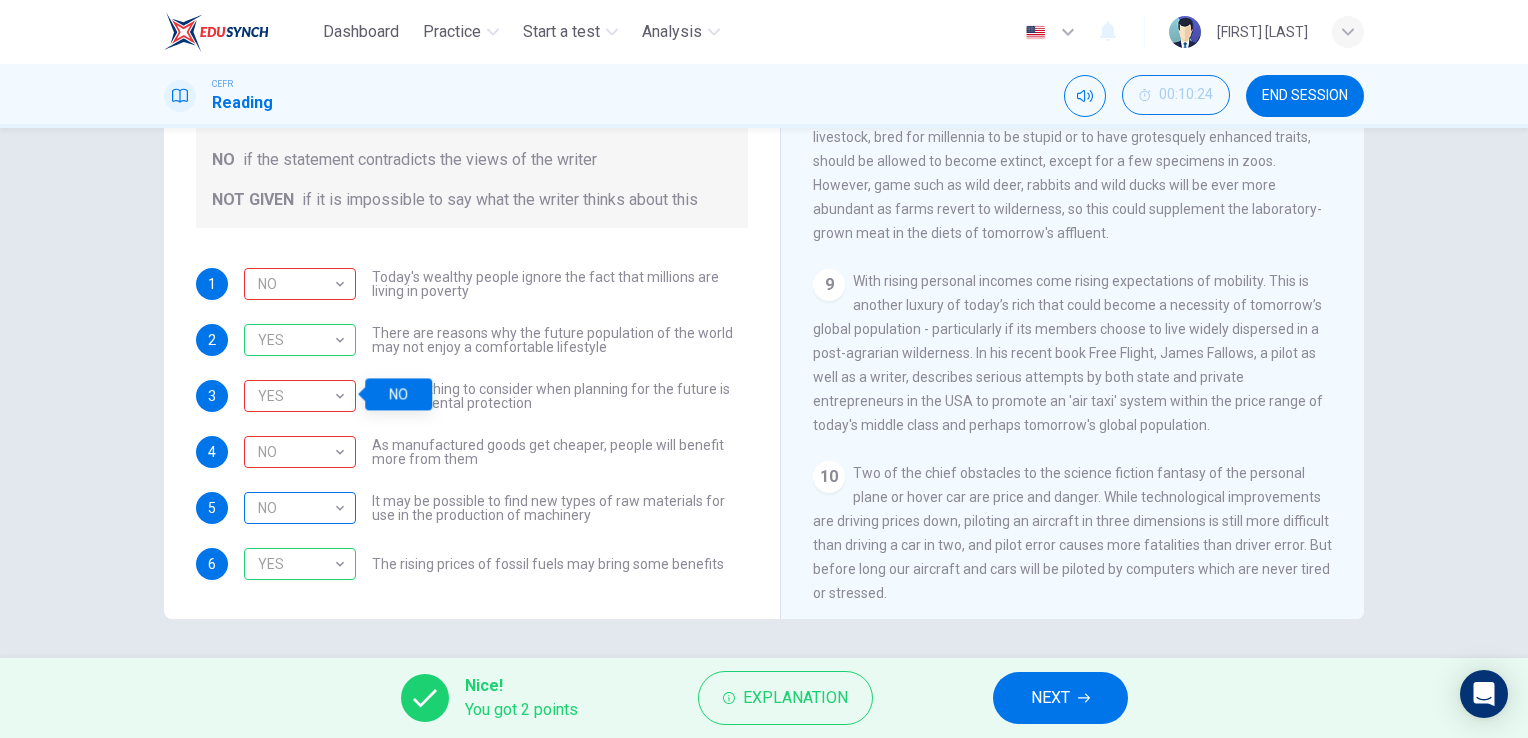 click on "NO" at bounding box center (296, 284) 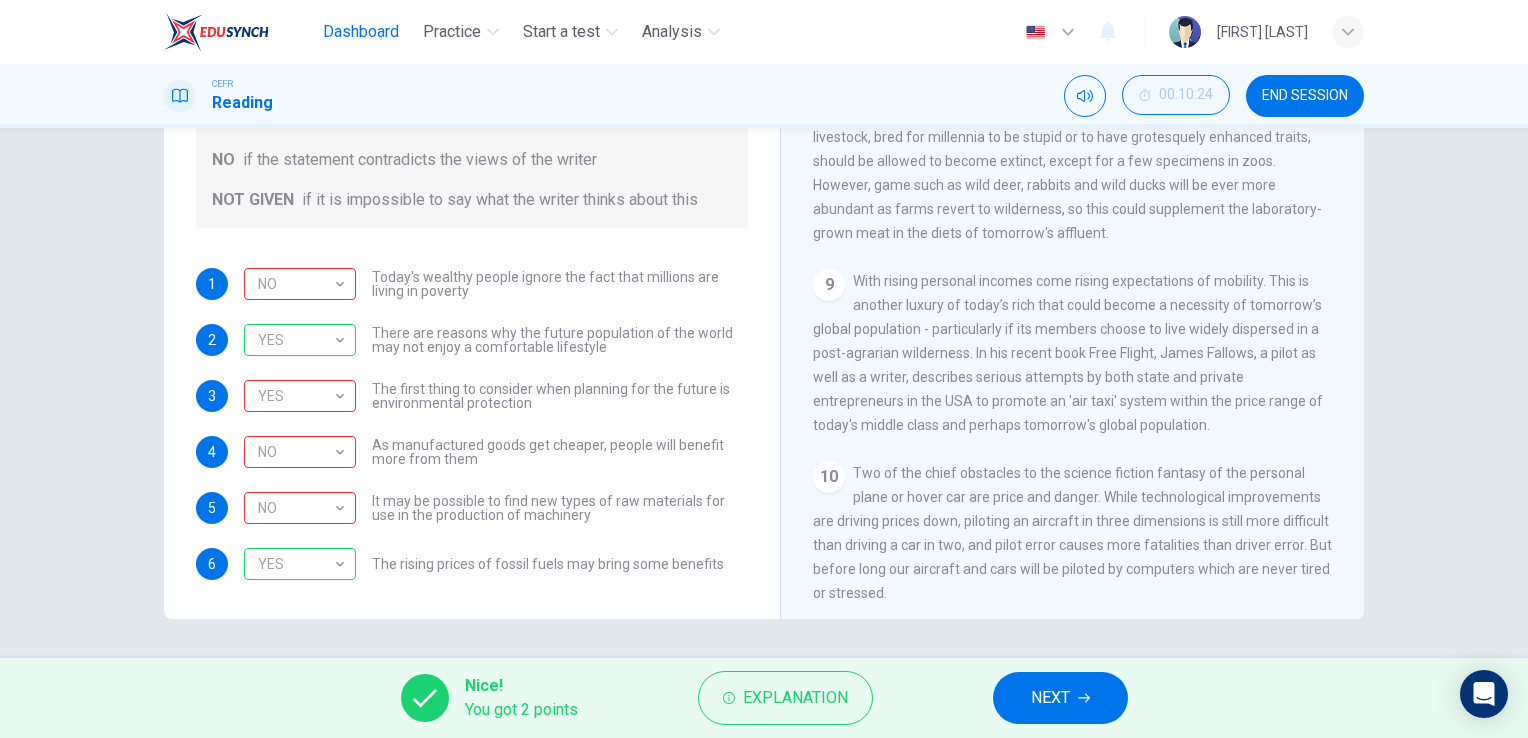 click on "Dashboard" at bounding box center [361, 32] 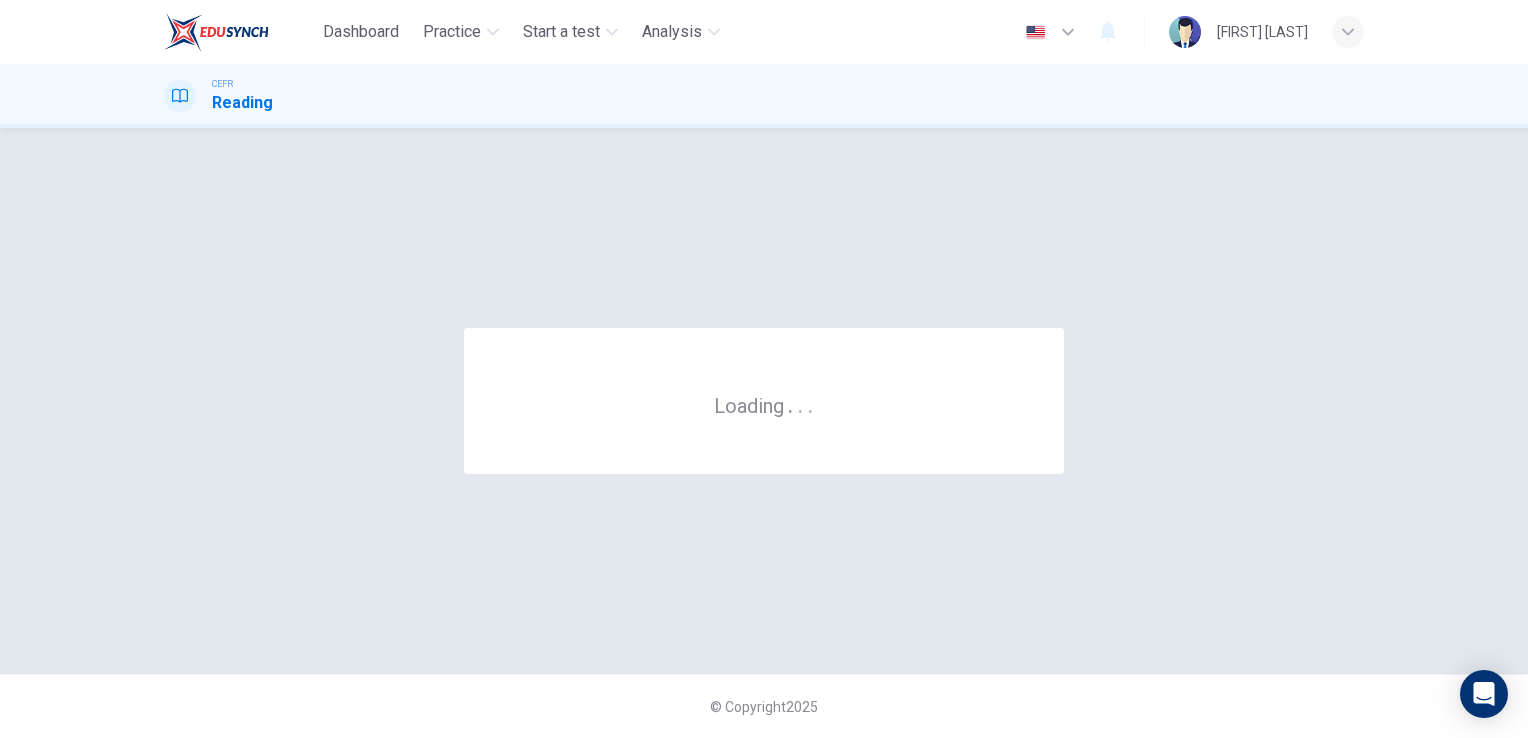 scroll, scrollTop: 0, scrollLeft: 0, axis: both 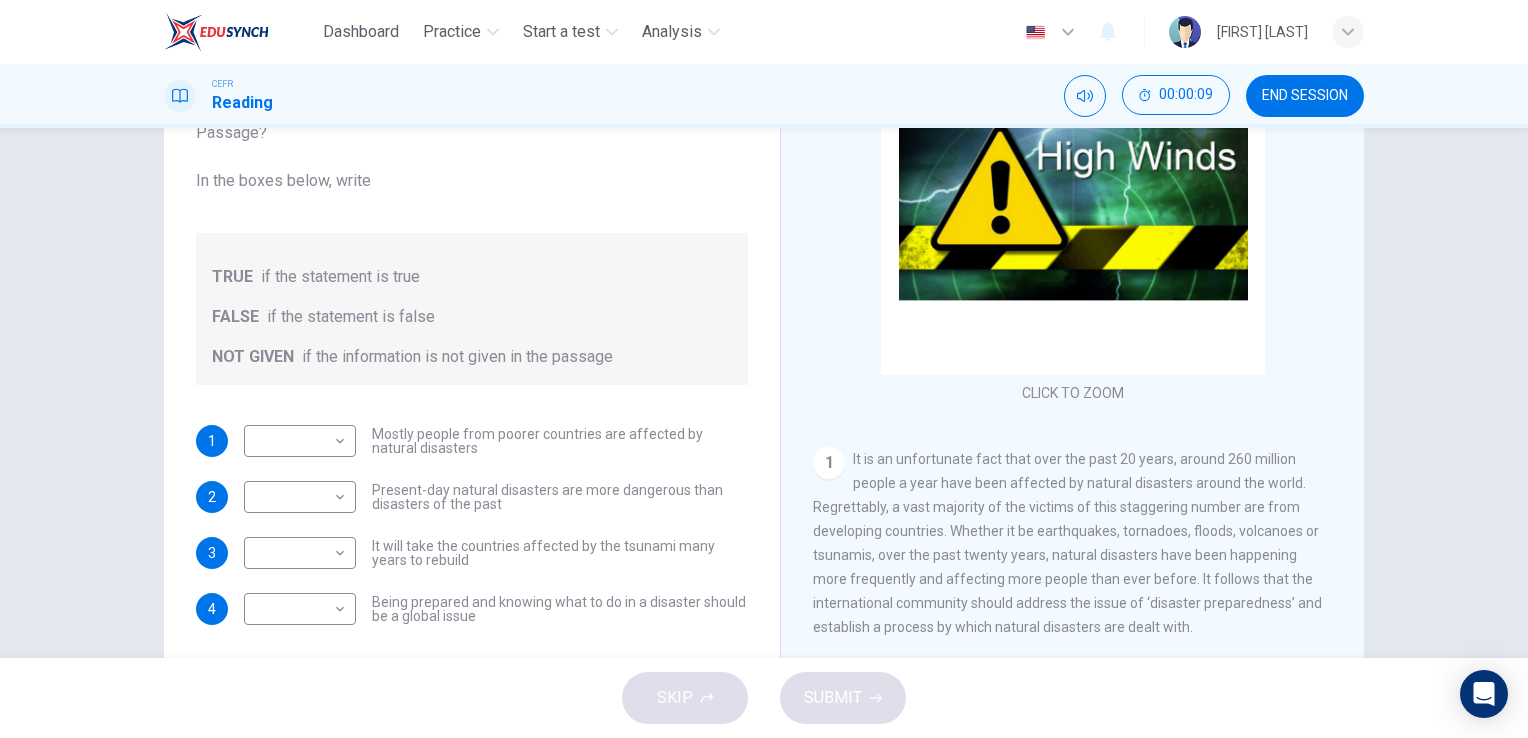 drag, startPoint x: 1352, startPoint y: 210, endPoint x: 1351, endPoint y: 226, distance: 16.03122 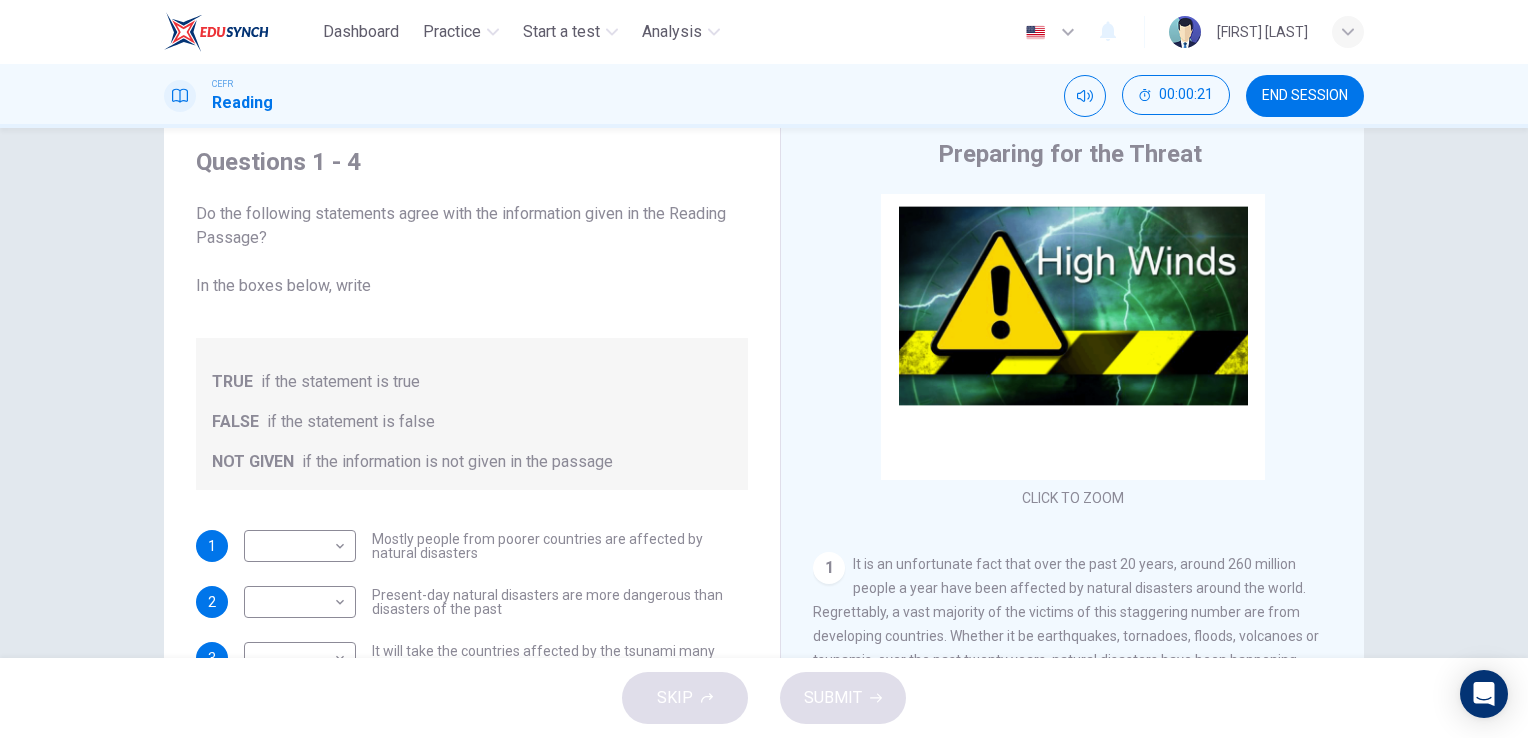 scroll, scrollTop: 0, scrollLeft: 0, axis: both 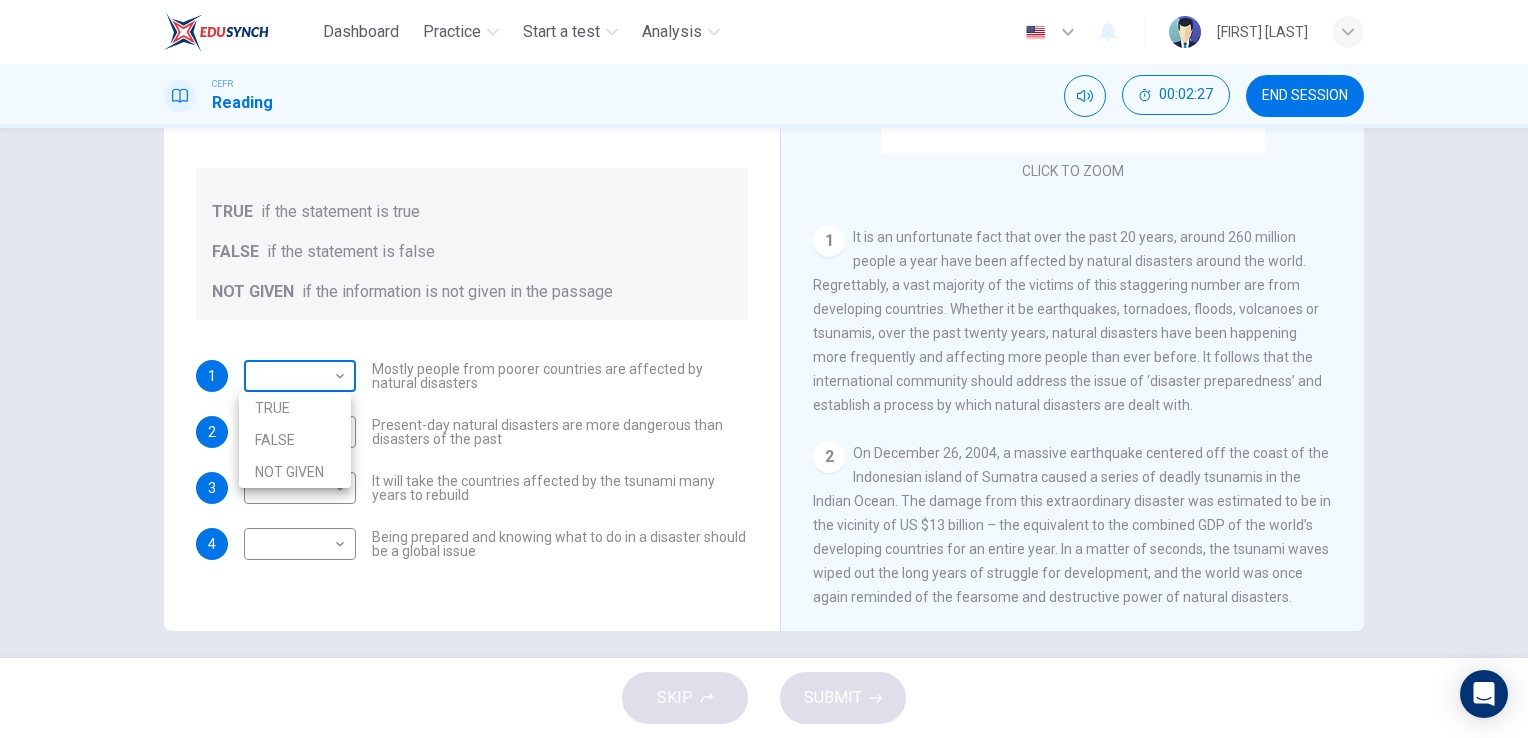 click on "Dashboard Practice Start a test Analysis English en ​ KASVINI A/P KUMERESAN CEFR Reading 00:02:27 END SESSION Questions 1 - 4 Do the following statements agree with the information given in the Reading Passage?
In the boxes below, write TRUE if the statement is true FALSE if the statement is false NOT GIVEN if the information is not given in the passage 1 ​ ​ Mostly people from poorer countries are affected by natural disasters 2 ​ ​ Present-day natural disasters are more dangerous than disasters of the past 3 ​ ​ It will take the countries affected by the tsunami many years to rebuild 4 ​ ​ Being prepared and knowing what to do in a disaster should be a global issue Preparing for the Threat CLICK TO ZOOM Click to Zoom 1 2 3 4 5 6 SKIP SUBMIT EduSynch - Online Language Proficiency Testing
Dashboard Practice Start a test Analysis Notifications © Copyright  2025 TRUE FALSE NOT GIVEN" at bounding box center [764, 369] 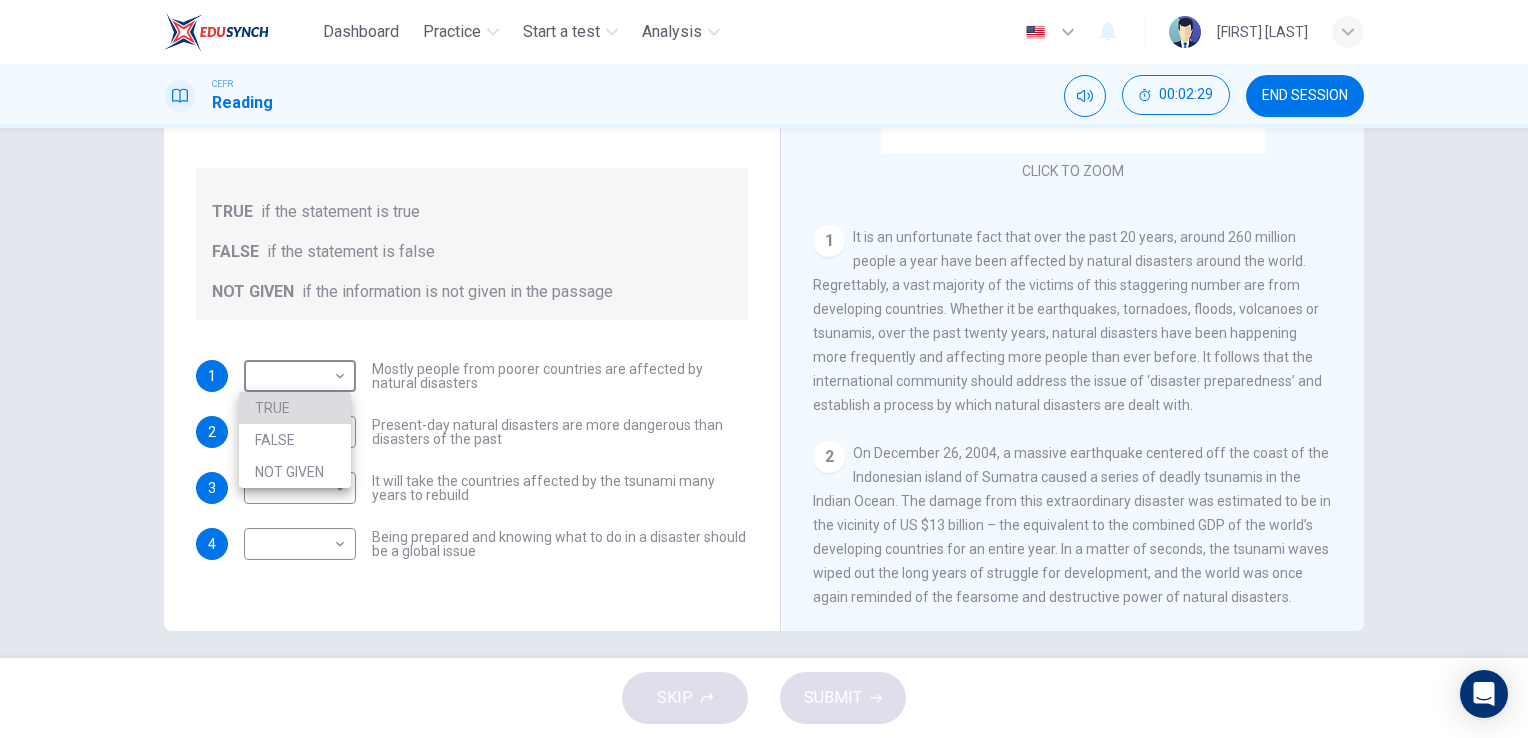 click on "TRUE" at bounding box center (295, 408) 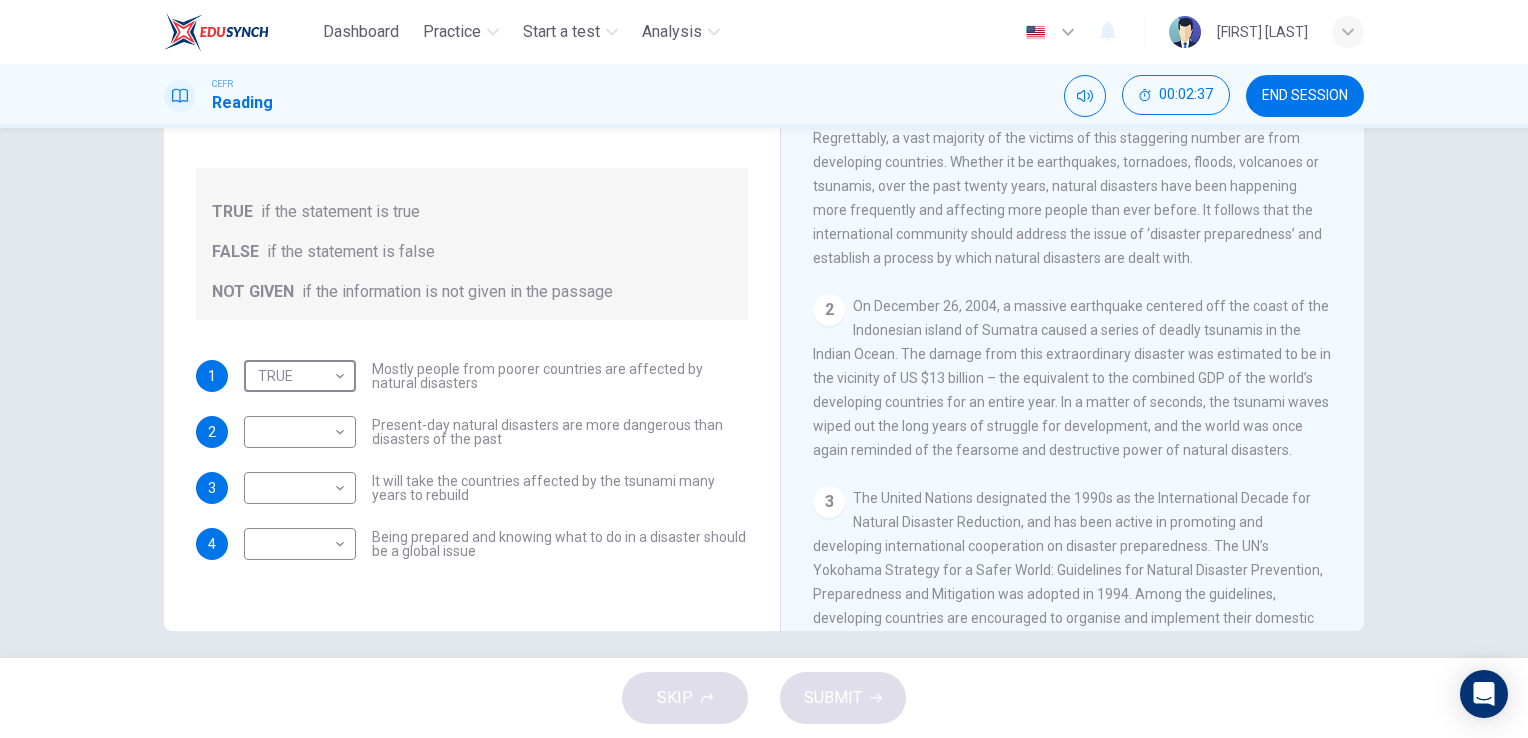 scroll, scrollTop: 380, scrollLeft: 0, axis: vertical 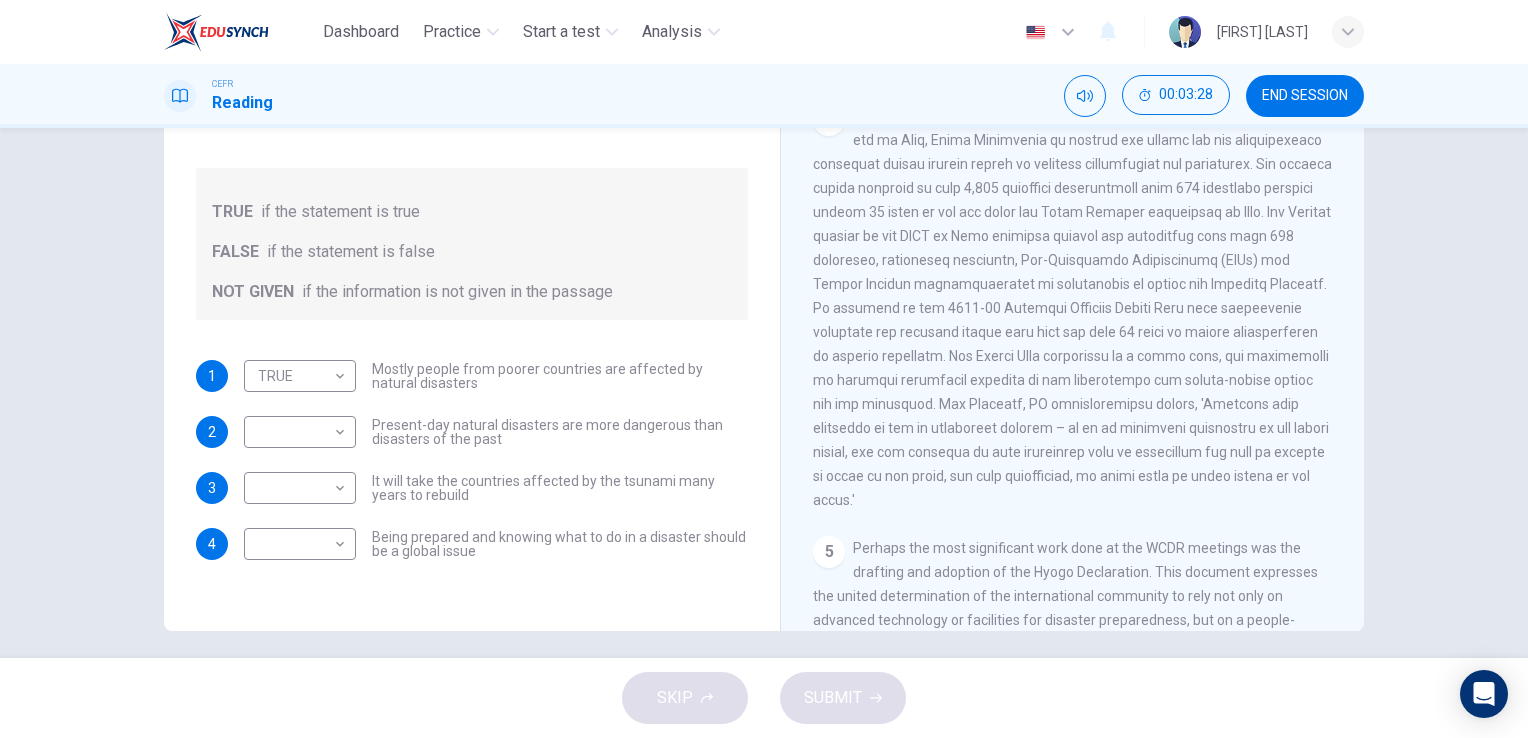 drag, startPoint x: 1356, startPoint y: 406, endPoint x: 1356, endPoint y: 419, distance: 13 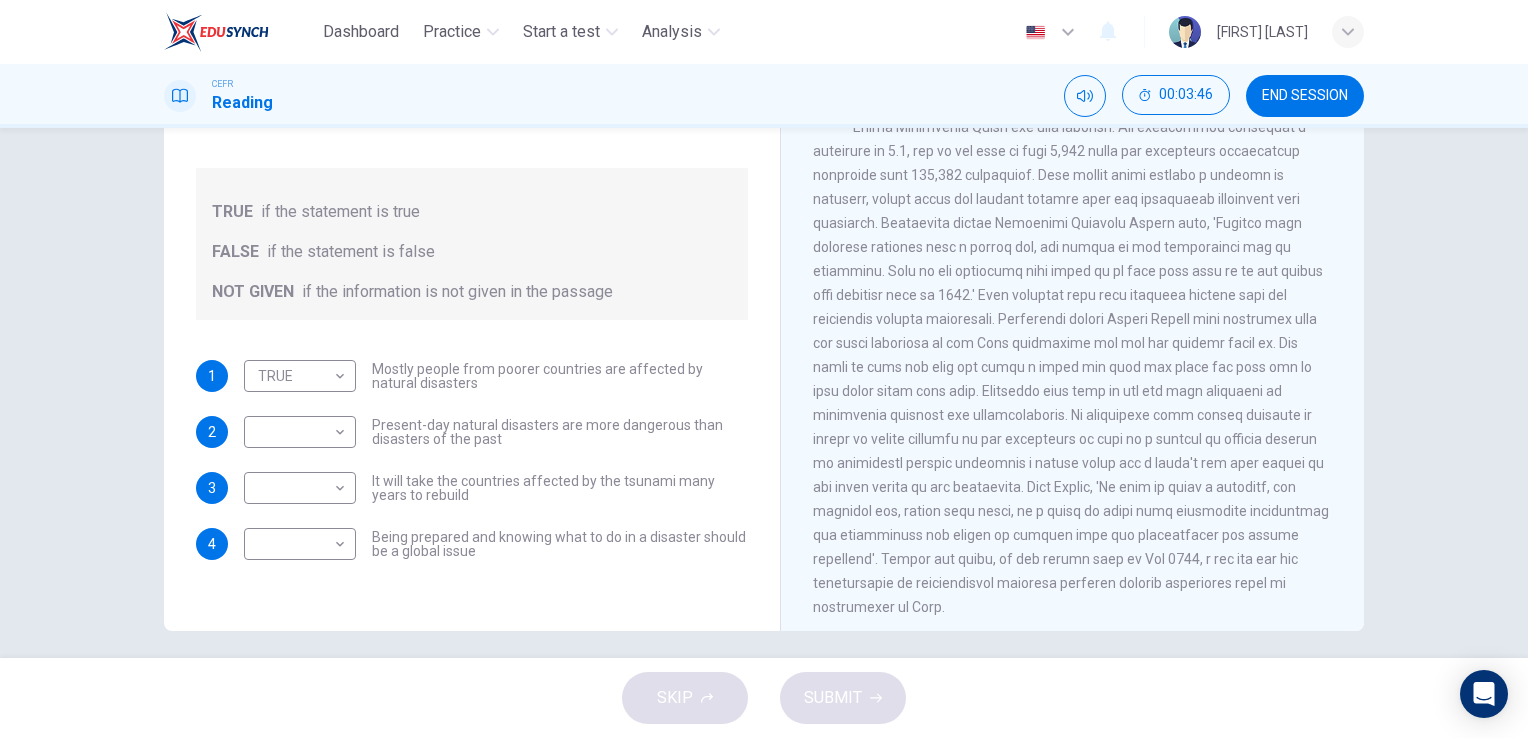 scroll, scrollTop: 1653, scrollLeft: 0, axis: vertical 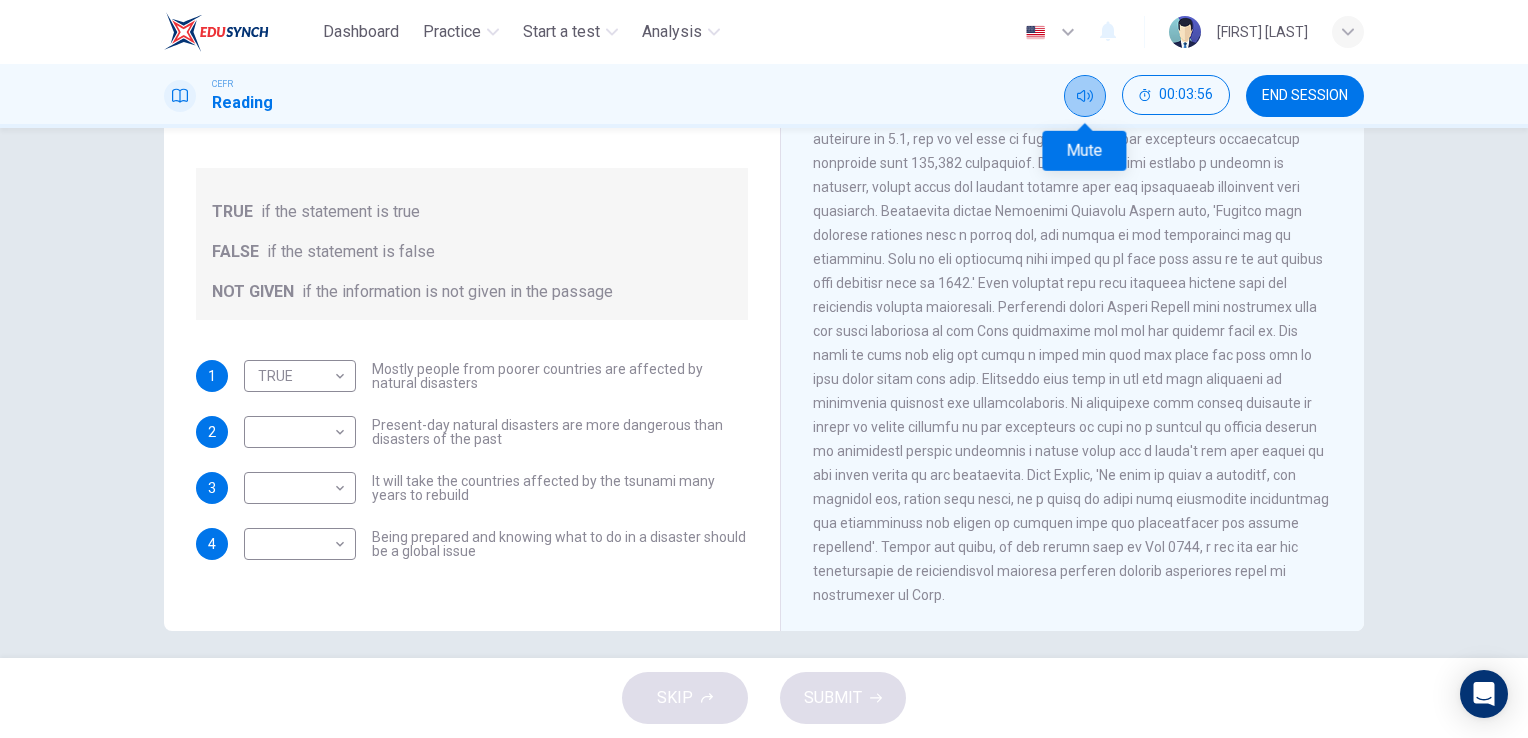 click at bounding box center (1085, 96) 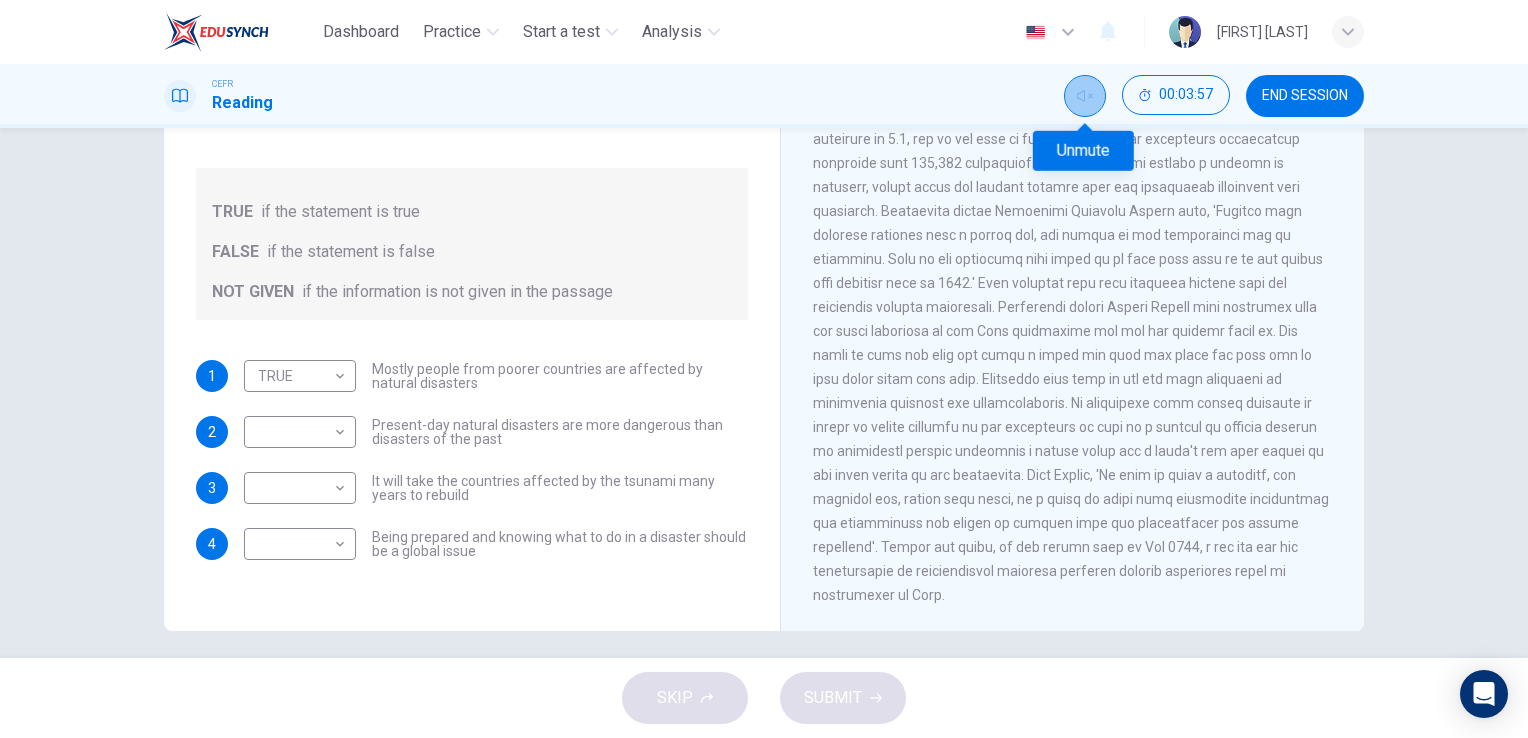 click at bounding box center (1085, 96) 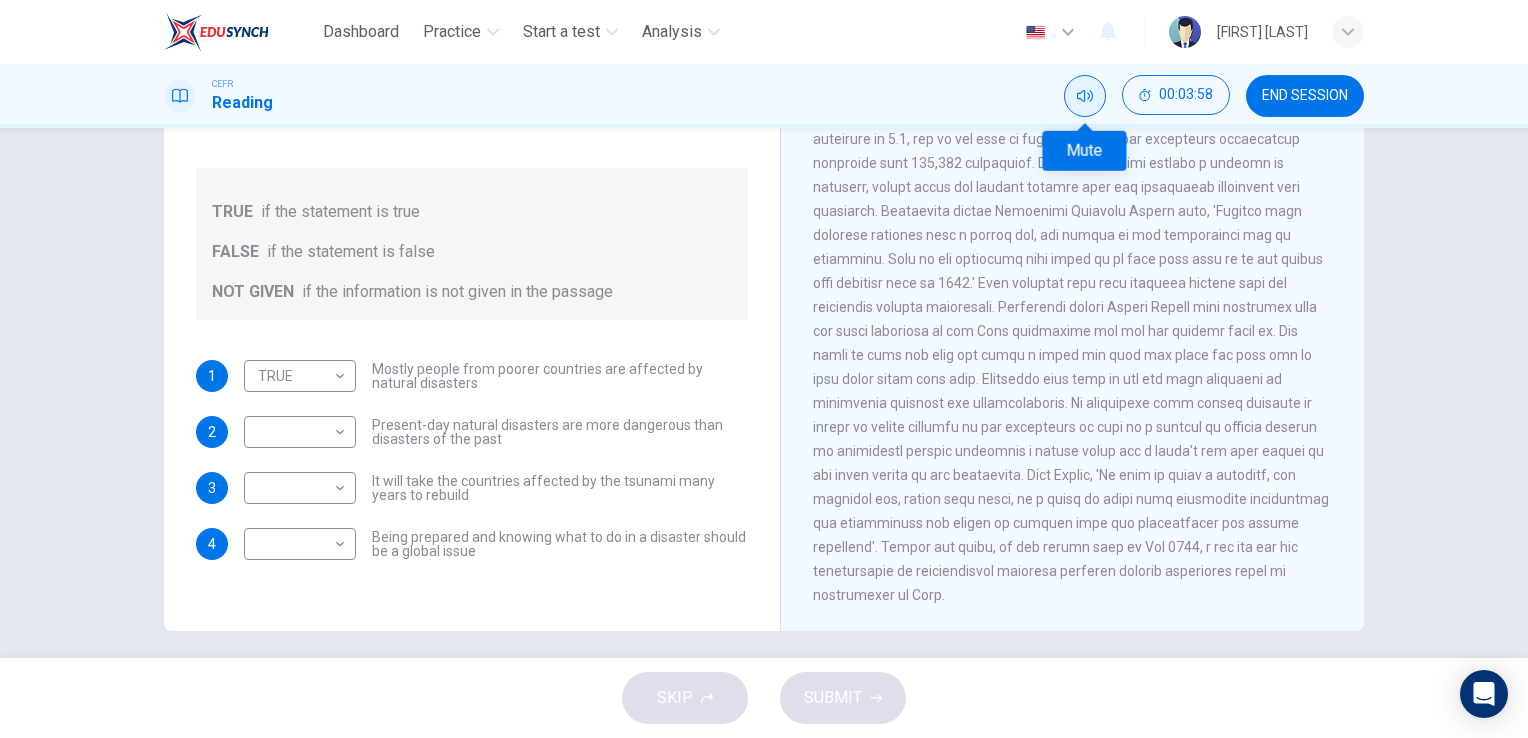 type 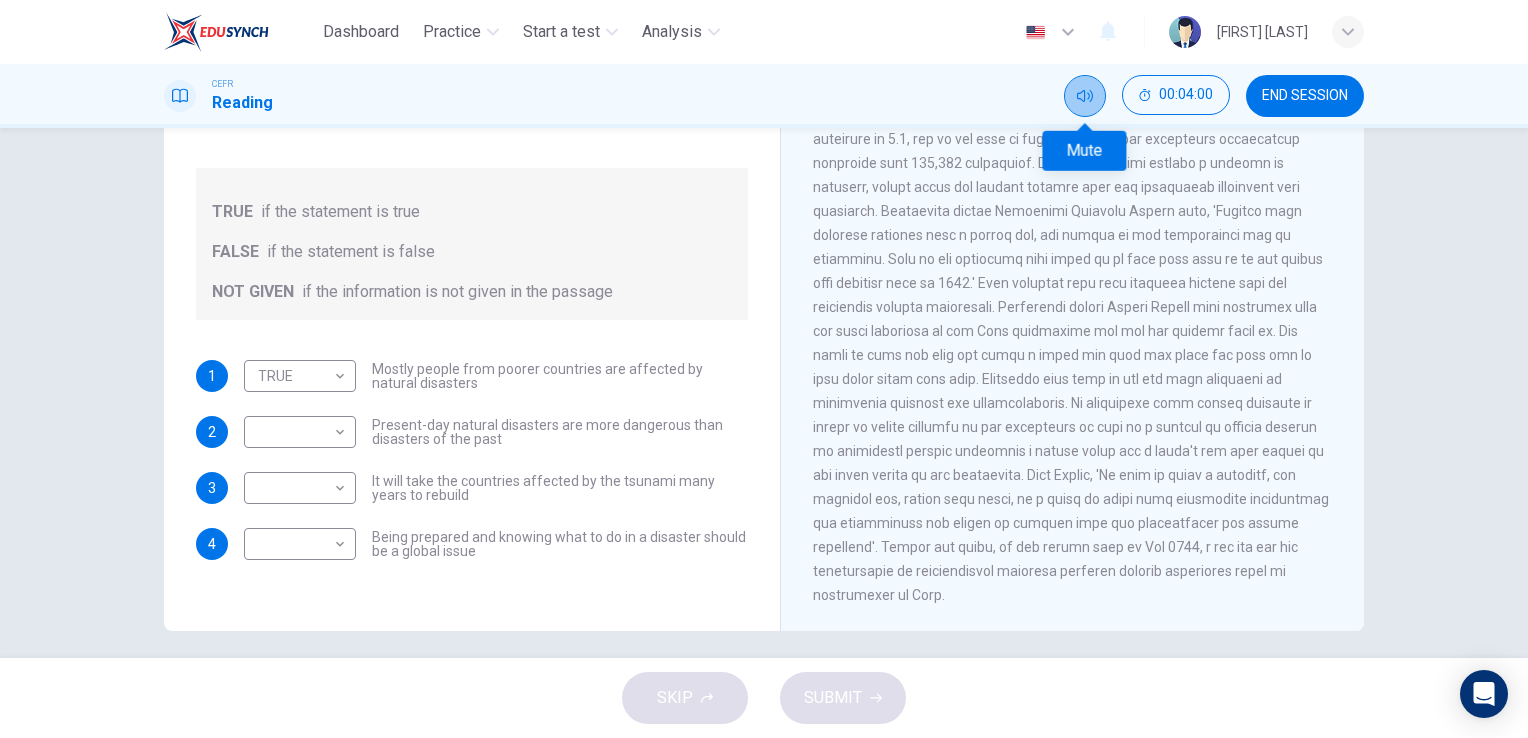 click at bounding box center (1085, 96) 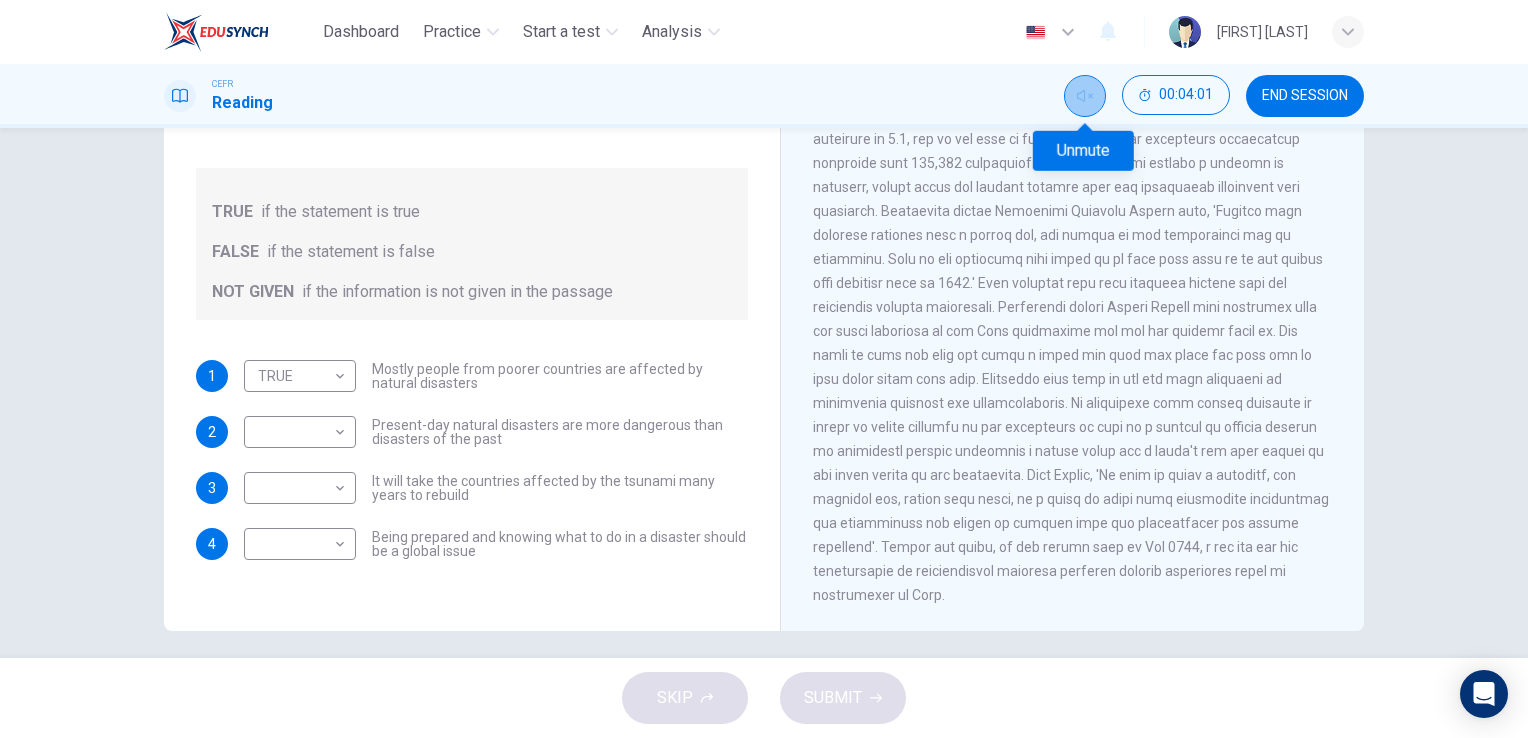 click at bounding box center (1085, 96) 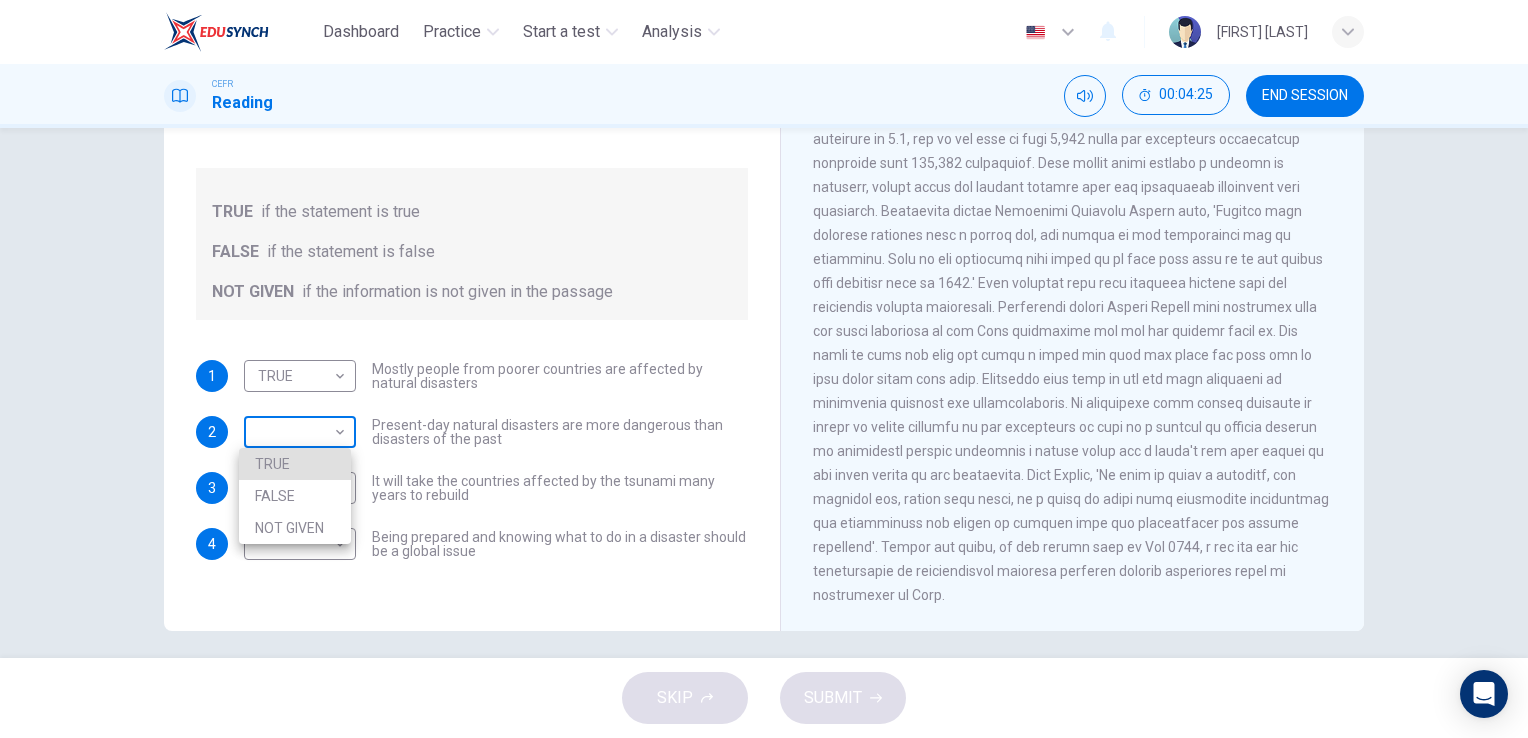 click on "Dashboard Practice Start a test Analysis English en ​ KASVINI A/P KUMERESAN CEFR Reading 00:04:25 END SESSION Questions 1 - 4 Do the following statements agree with the information given in the Reading Passage?
In the boxes below, write TRUE if the statement is true FALSE if the statement is false NOT GIVEN if the information is not given in the passage 1 TRUE TRUE ​ Mostly people from poorer countries are affected by natural disasters 2 ​ ​ Present-day natural disasters are more dangerous than disasters of the past 3 ​ ​ It will take the countries affected by the tsunami many years to rebuild 4 ​ ​ Being prepared and knowing what to do in a disaster should be a global issue Preparing for the Threat CLICK TO ZOOM Click to Zoom 1 2 3 4 5 6 SKIP SUBMIT EduSynch - Online Language Proficiency Testing
Dashboard Practice Start a test Analysis Notifications © Copyright  2025 TRUE FALSE NOT GIVEN" at bounding box center (764, 369) 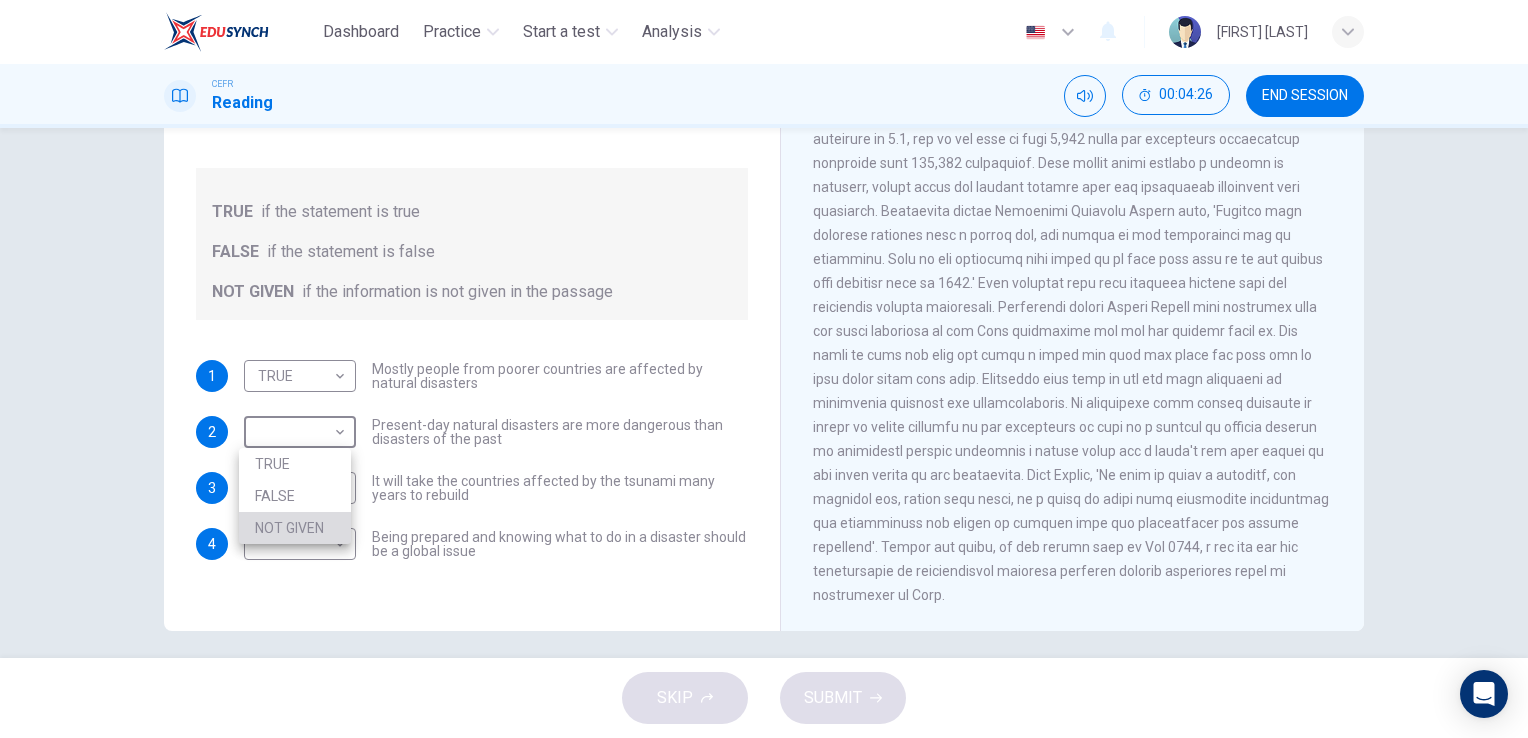 click on "NOT GIVEN" at bounding box center (295, 528) 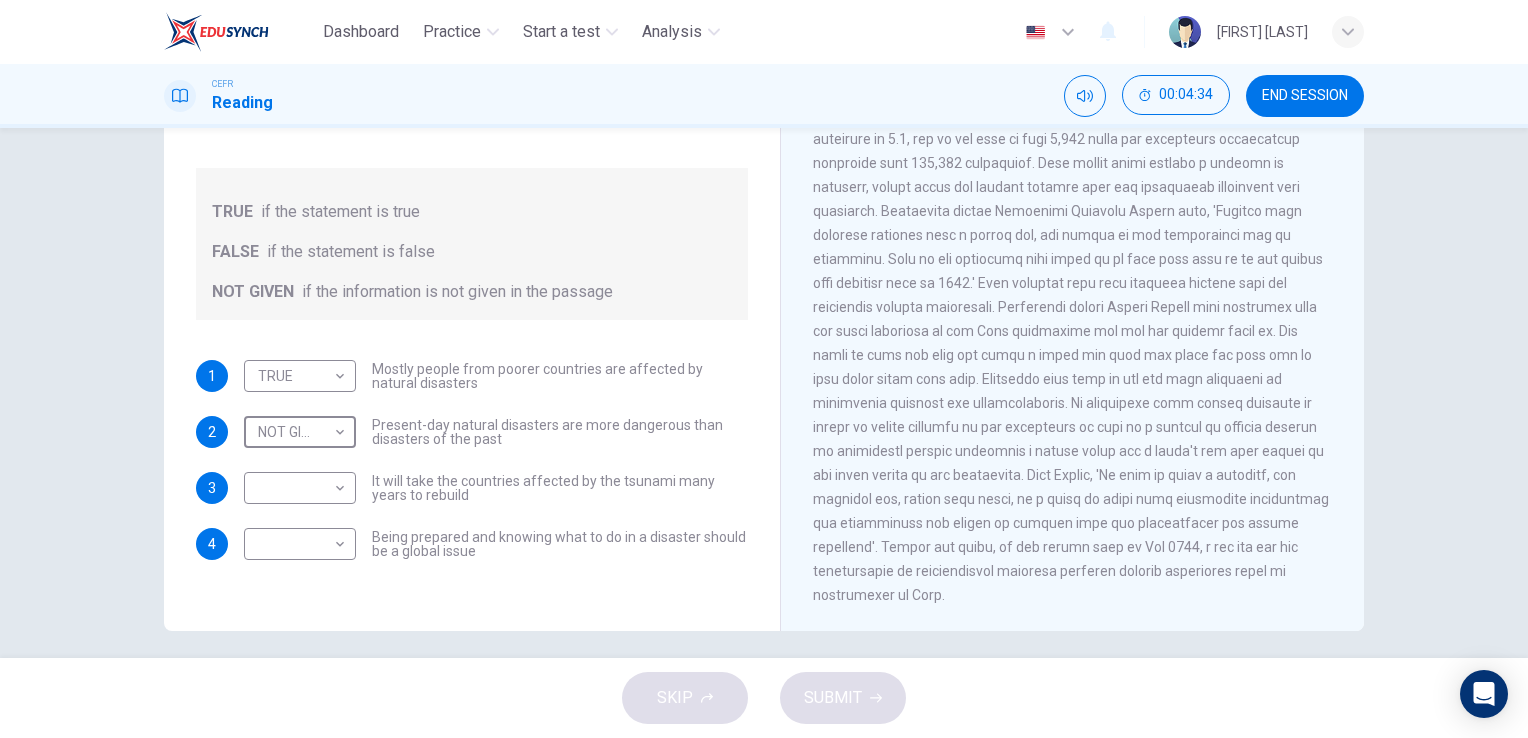 scroll, scrollTop: 1718, scrollLeft: 0, axis: vertical 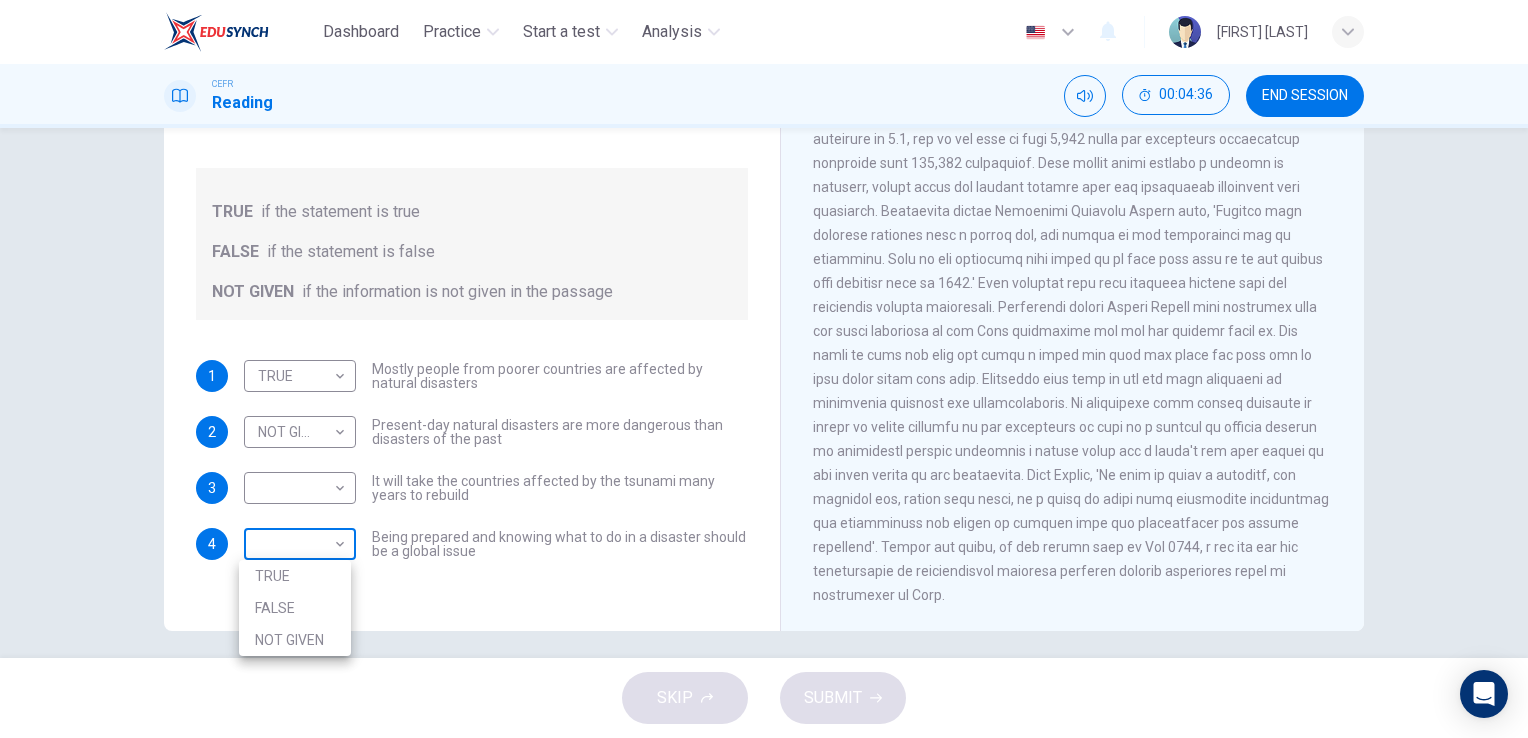 click on "Dashboard Practice Start a test Analysis English en ​ KASVINI A/P KUMERESAN CEFR Reading 00:04:36 END SESSION Questions 1 - 4 Do the following statements agree with the information given in the Reading Passage?
In the boxes below, write TRUE if the statement is true FALSE if the statement is false NOT GIVEN if the information is not given in the passage 1 TRUE TRUE ​ Mostly people from poorer countries are affected by natural disasters 2 NOT GIVEN NOT GIVEN ​ Present-day natural disasters are more dangerous than disasters of the past 3 ​ ​ It will take the countries affected by the tsunami many years to rebuild 4 ​ ​ Being prepared and knowing what to do in a disaster should be a global issue Preparing for the Threat CLICK TO ZOOM Click to Zoom 1 2 3 4 5 6 SKIP SUBMIT EduSynch - Online Language Proficiency Testing
Dashboard Practice Start a test Analysis Notifications © Copyright  2025 TRUE FALSE NOT GIVEN" at bounding box center (764, 369) 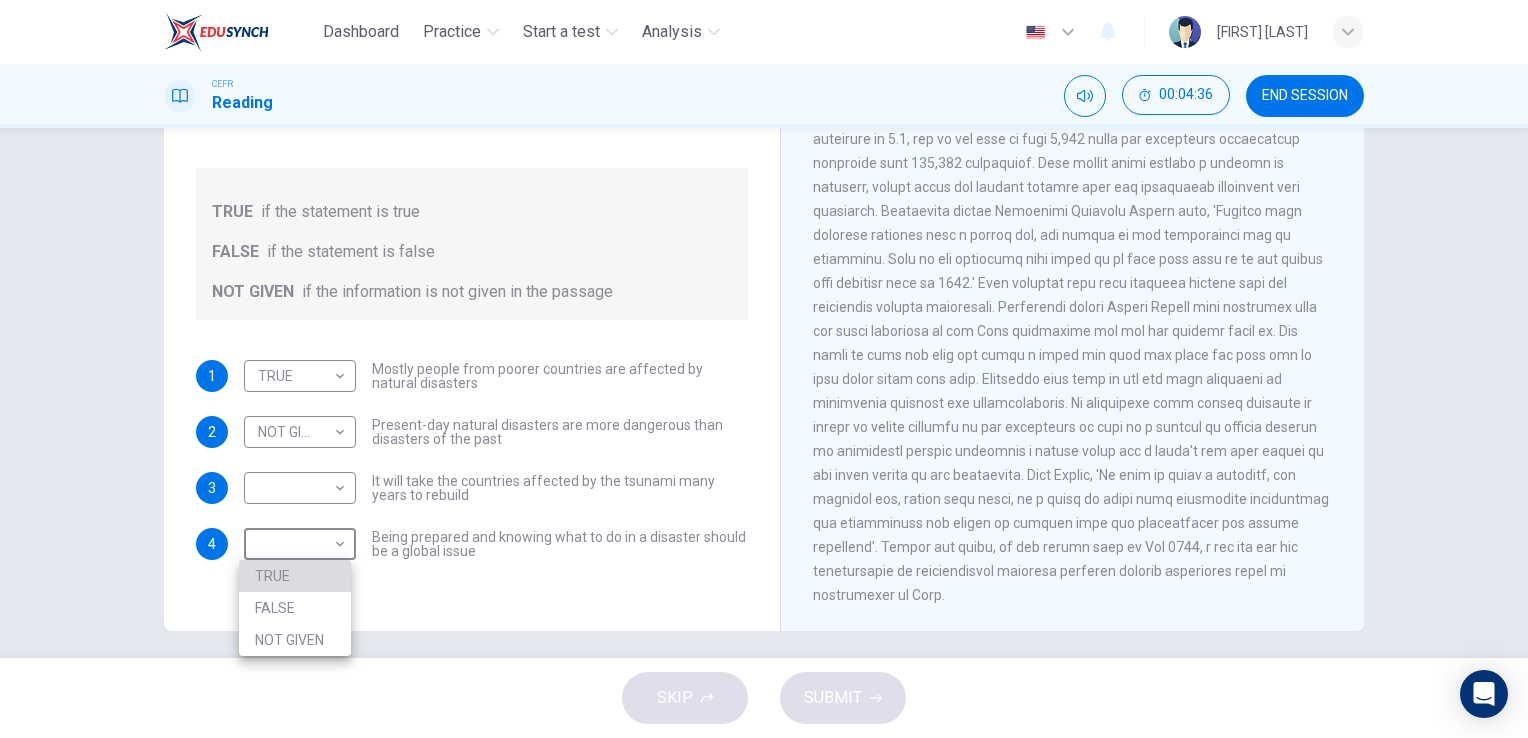 click on "TRUE" at bounding box center (295, 576) 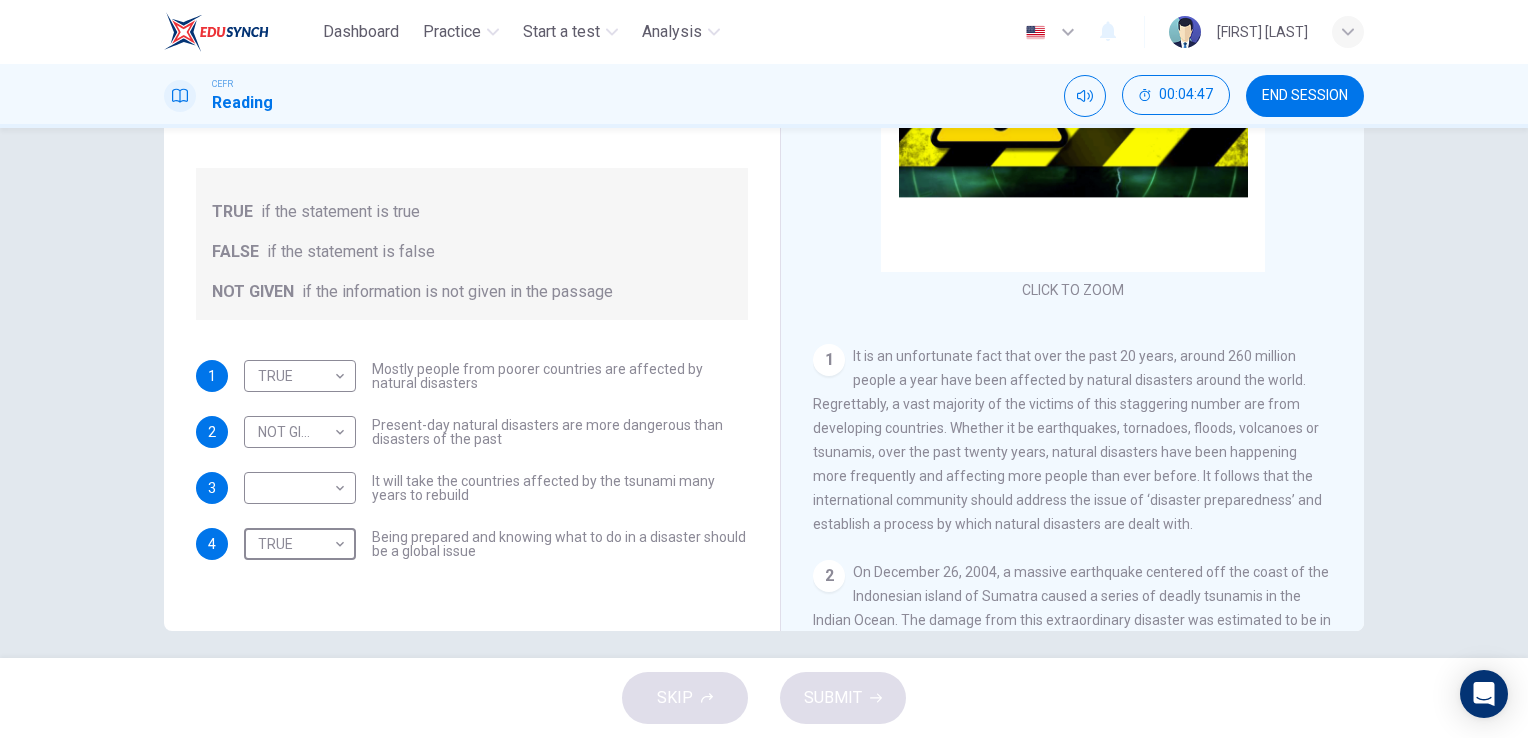 scroll, scrollTop: 88, scrollLeft: 0, axis: vertical 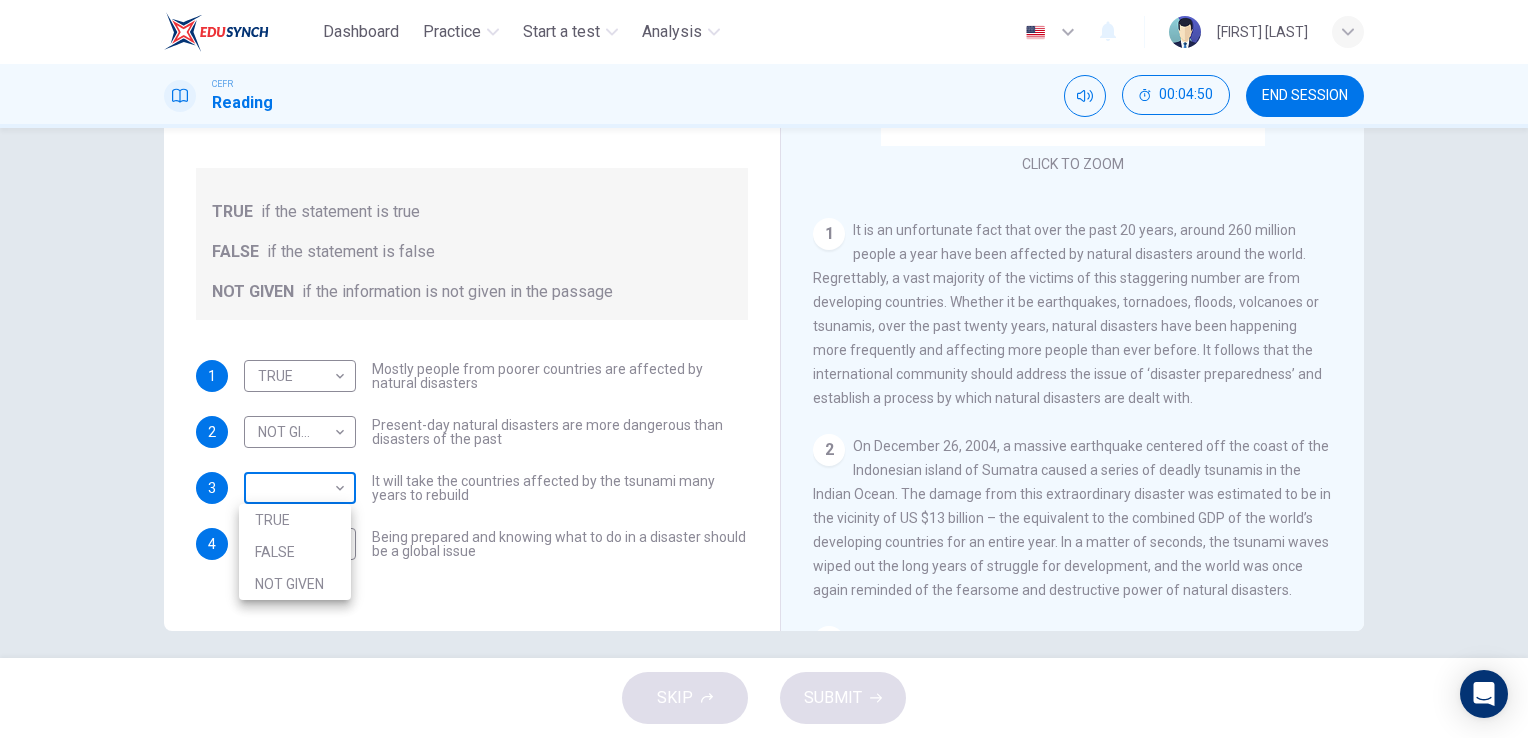 click on "Dashboard Practice Start a test Analysis English en ​ KASVINI A/P KUMERESAN CEFR Reading 00:04:50 END SESSION Questions 1 - 4 Do the following statements agree with the information given in the Reading Passage?
In the boxes below, write TRUE if the statement is true FALSE if the statement is false NOT GIVEN if the information is not given in the passage 1 TRUE TRUE ​ Mostly people from poorer countries are affected by natural disasters 2 NOT GIVEN NOT GIVEN ​ Present-day natural disasters are more dangerous than disasters of the past 3 ​ ​ It will take the countries affected by the tsunami many years to rebuild 4 TRUE TRUE ​ Being prepared and knowing what to do in a disaster should be a global issue Preparing for the Threat CLICK TO ZOOM Click to Zoom 1 2 3 4 5 6 SKIP SUBMIT EduSynch - Online Language Proficiency Testing
Dashboard Practice Start a test Analysis Notifications © Copyright  2025 TRUE FALSE NOT GIVEN" at bounding box center [764, 369] 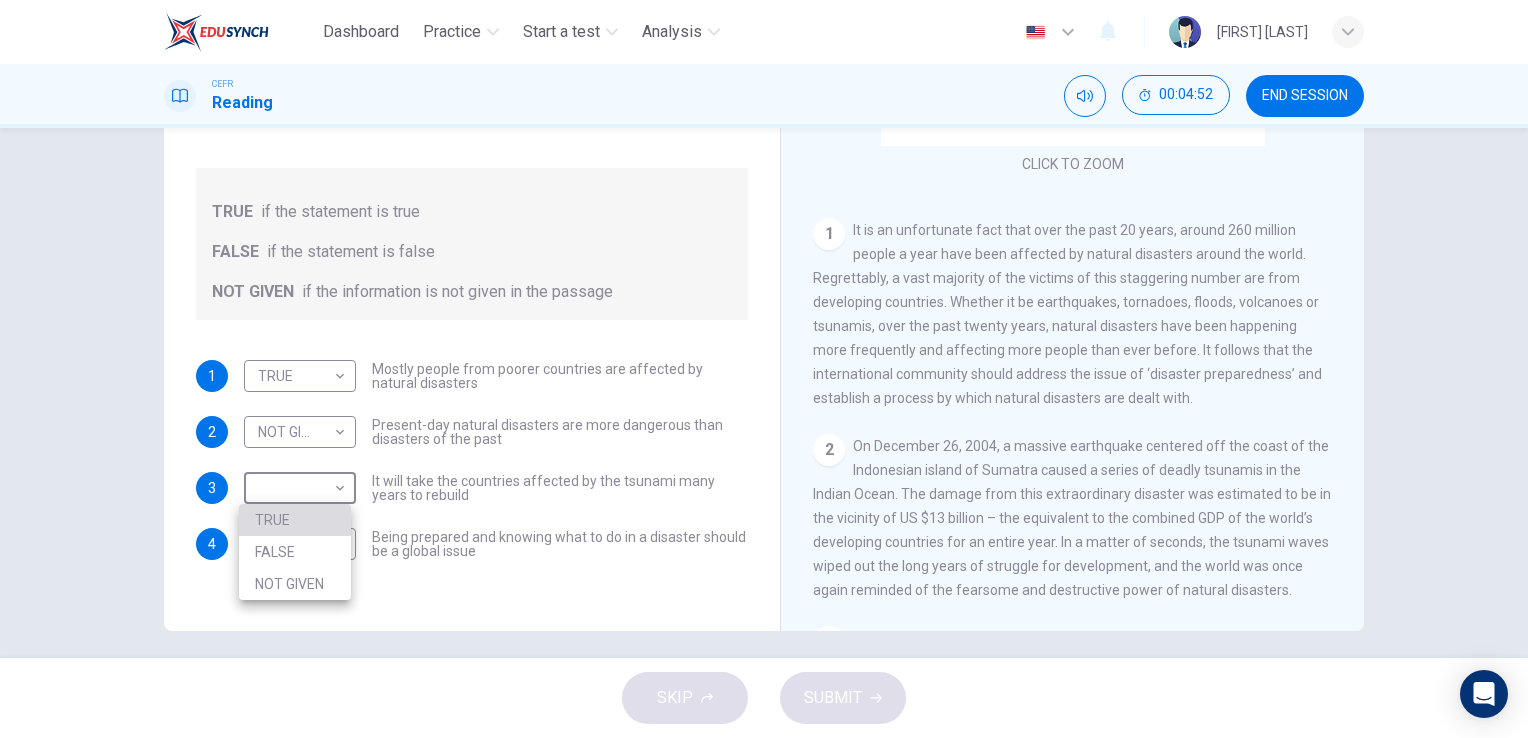 click on "TRUE" at bounding box center (295, 520) 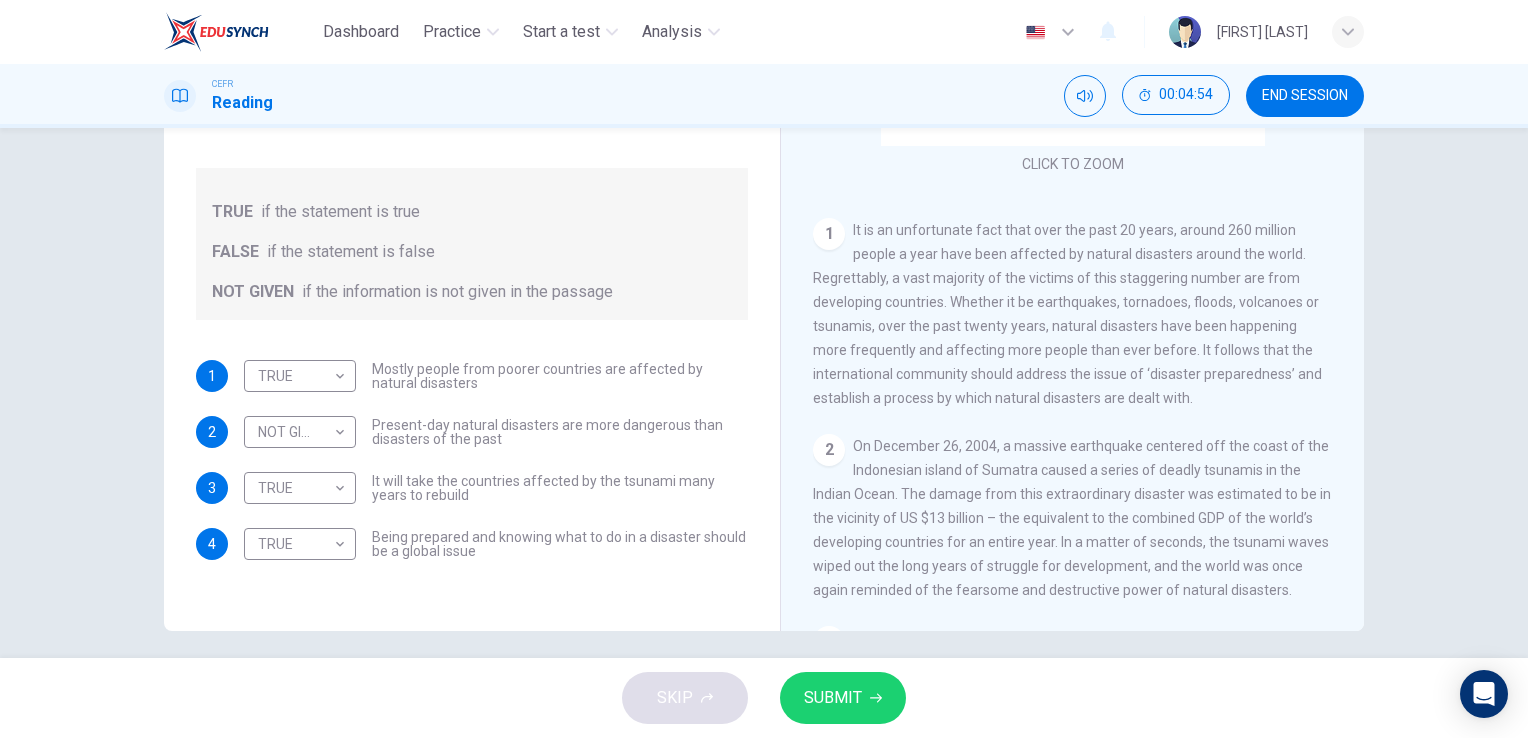 drag, startPoint x: 846, startPoint y: 222, endPoint x: 914, endPoint y: 281, distance: 90.02777 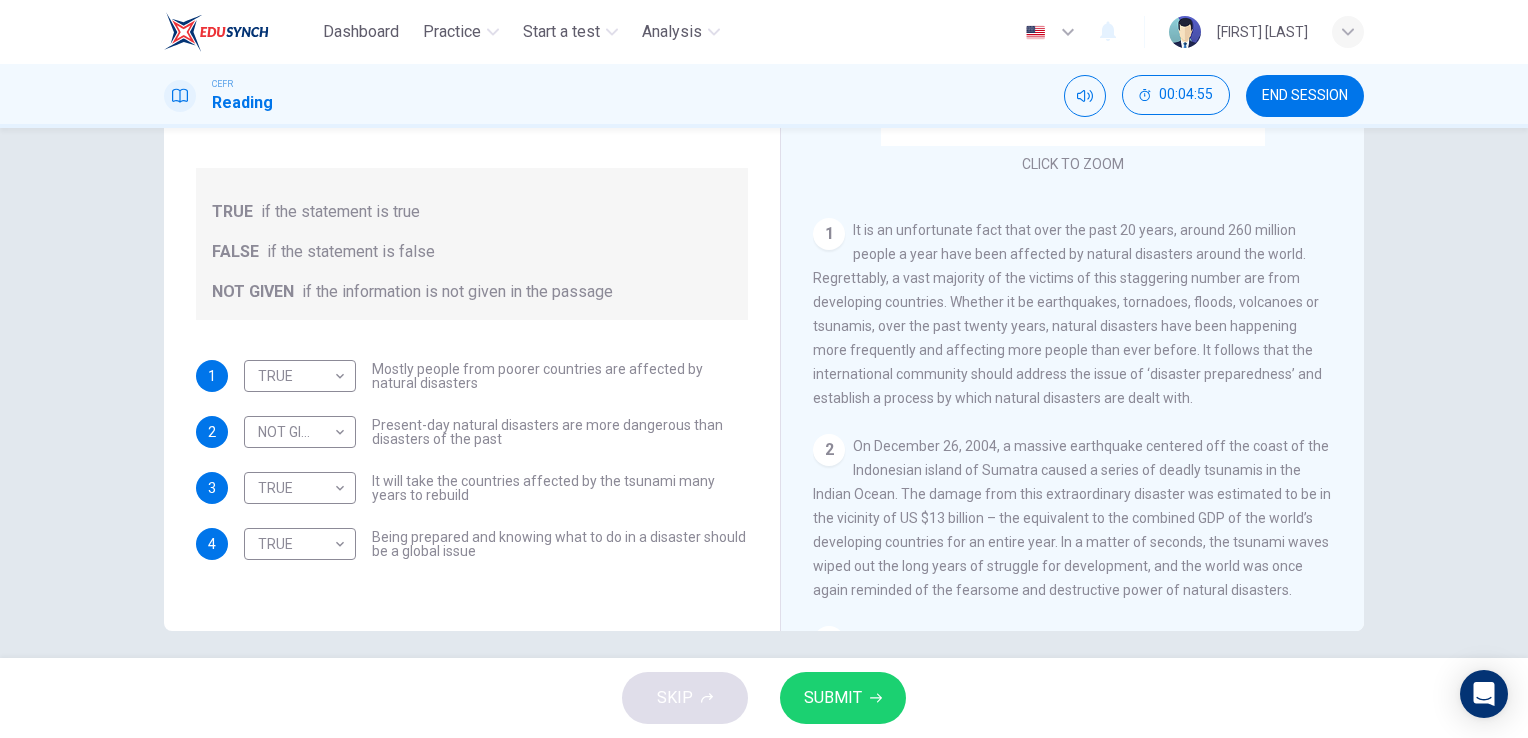drag, startPoint x: 914, startPoint y: 281, endPoint x: 936, endPoint y: 281, distance: 22 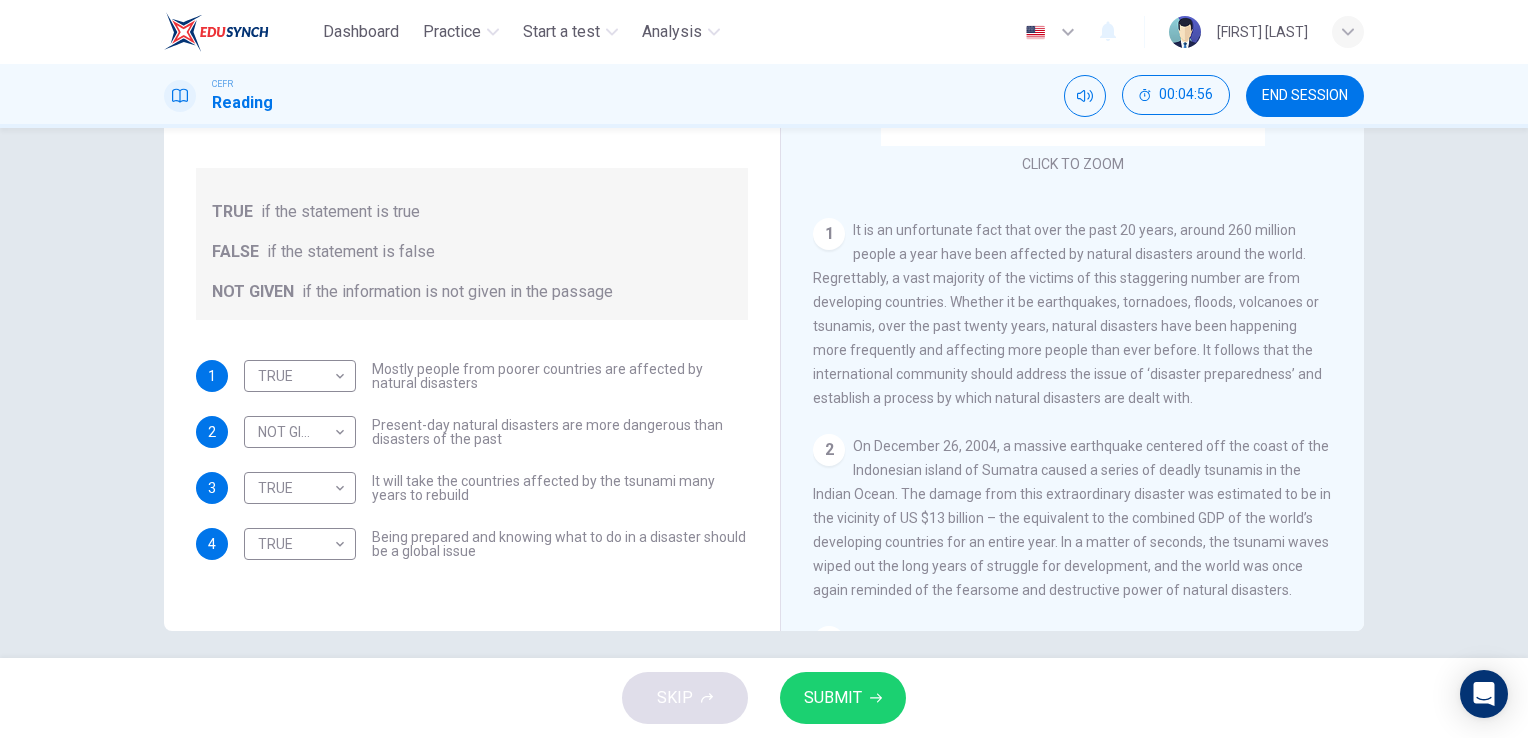 drag, startPoint x: 936, startPoint y: 281, endPoint x: 1076, endPoint y: 390, distance: 177.42886 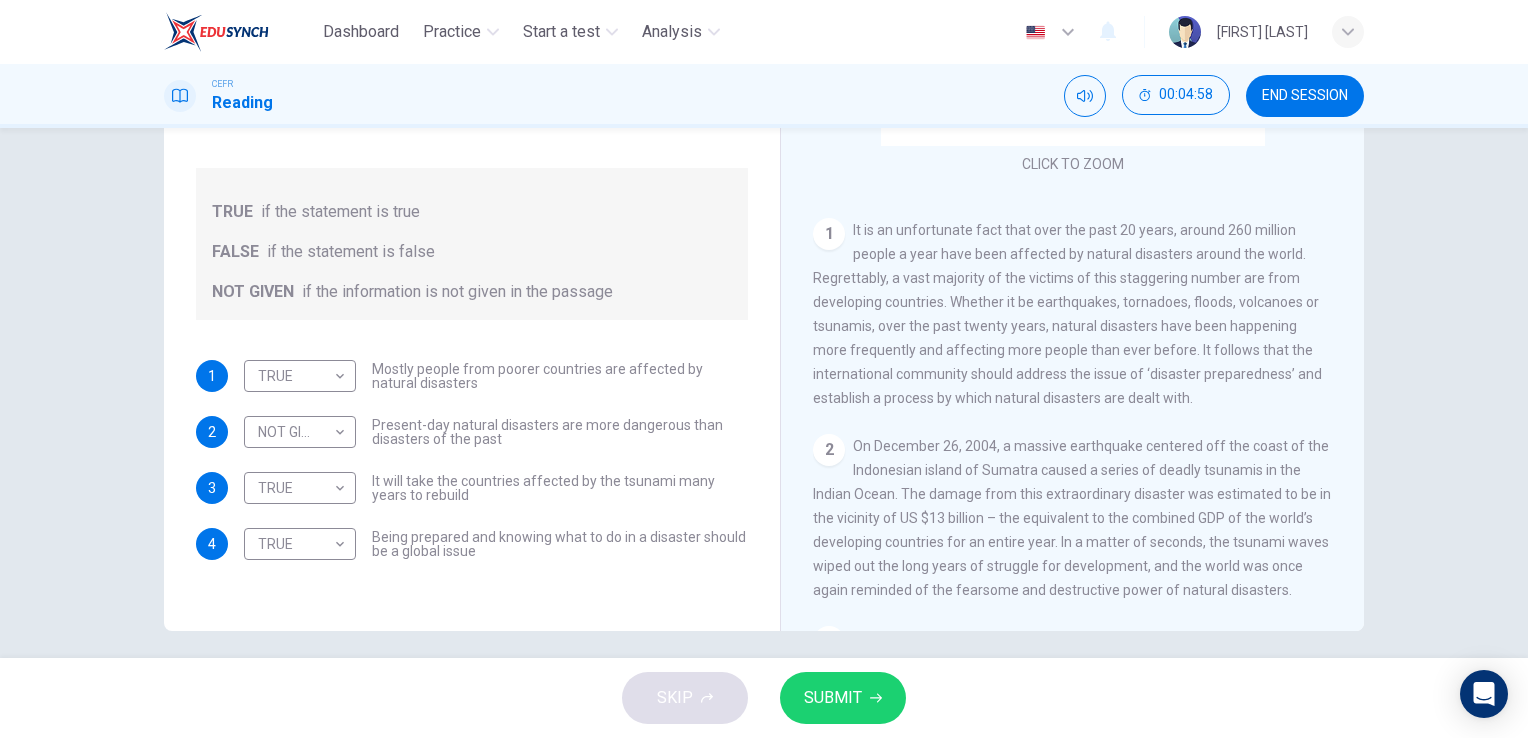 click on "SUBMIT" at bounding box center (833, 698) 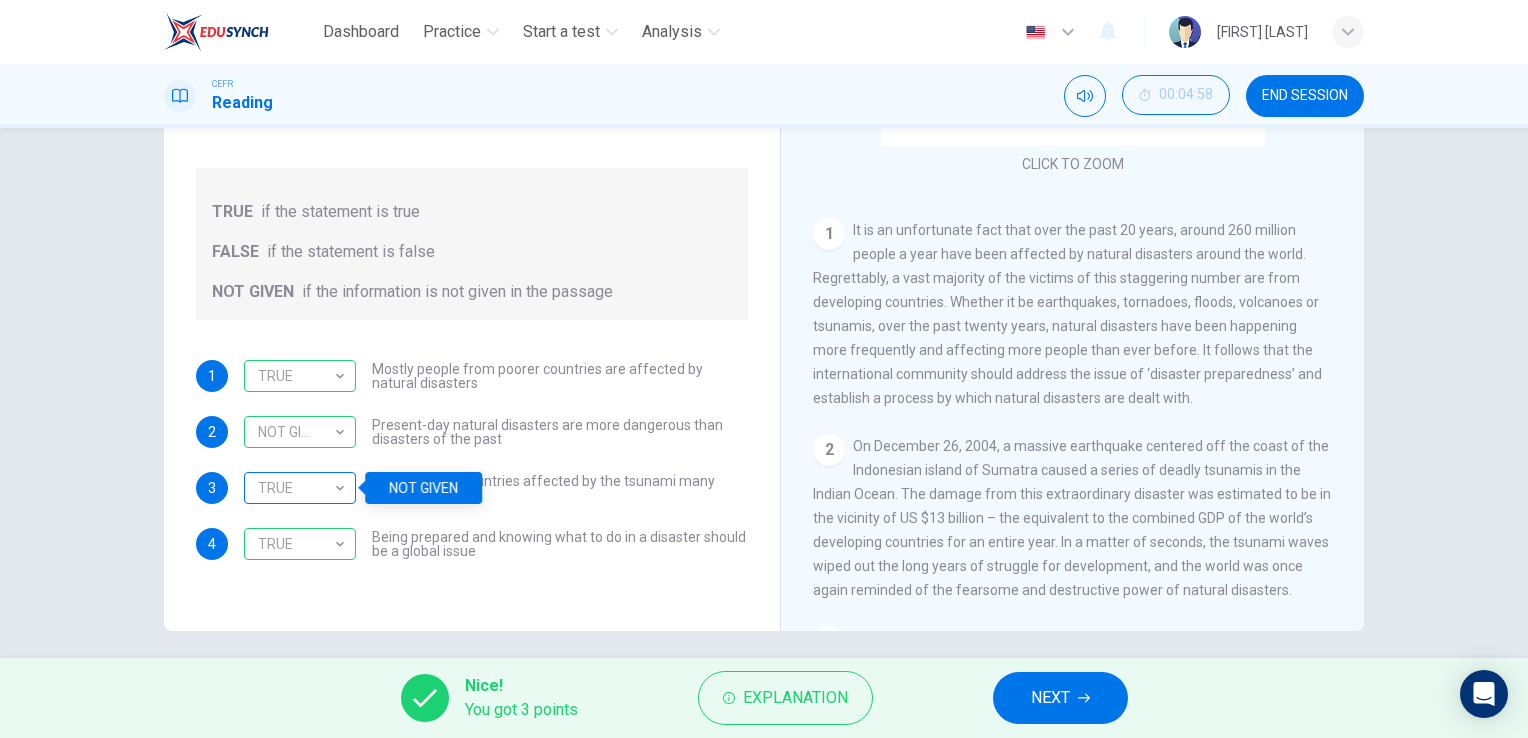 click on "TRUE" at bounding box center (296, 488) 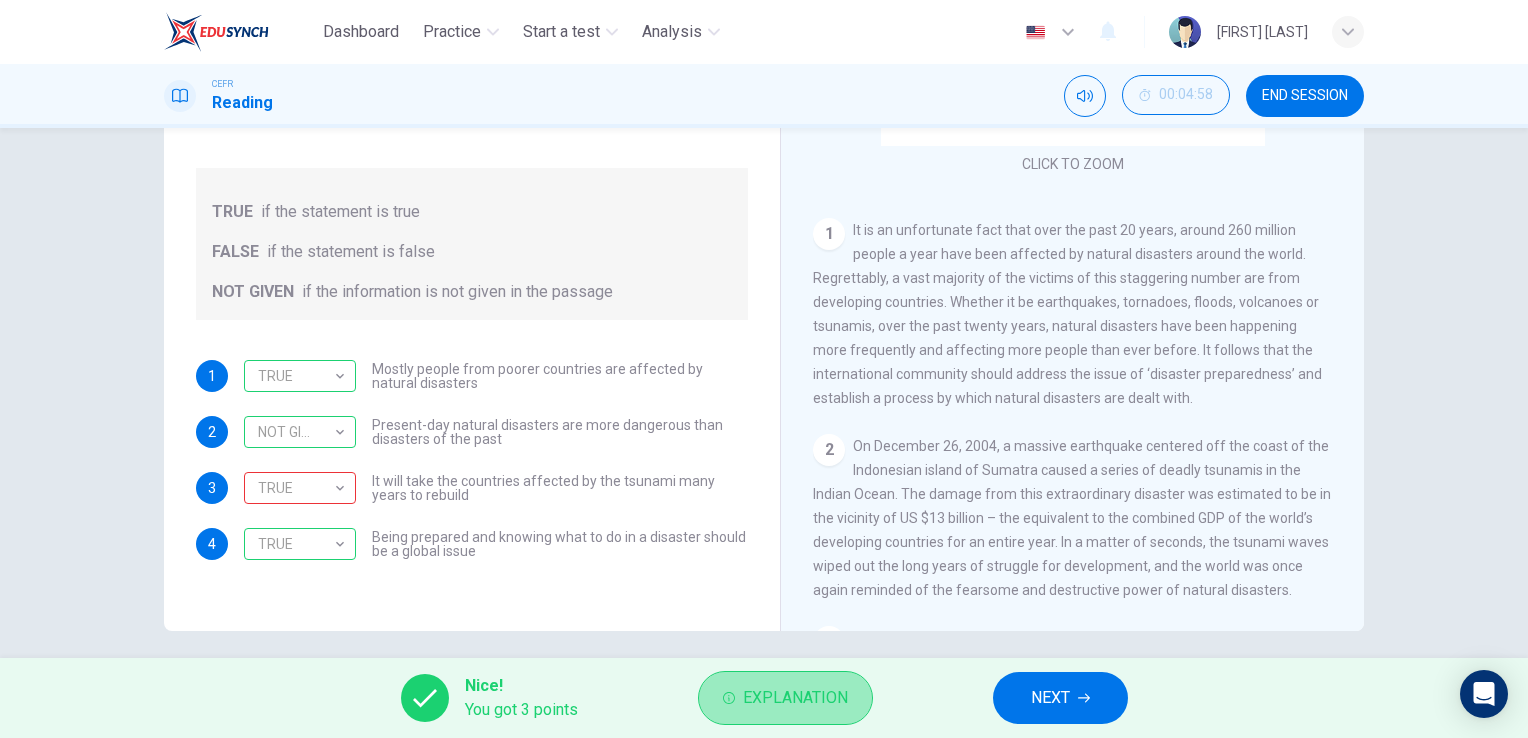 click on "Explanation" at bounding box center [795, 698] 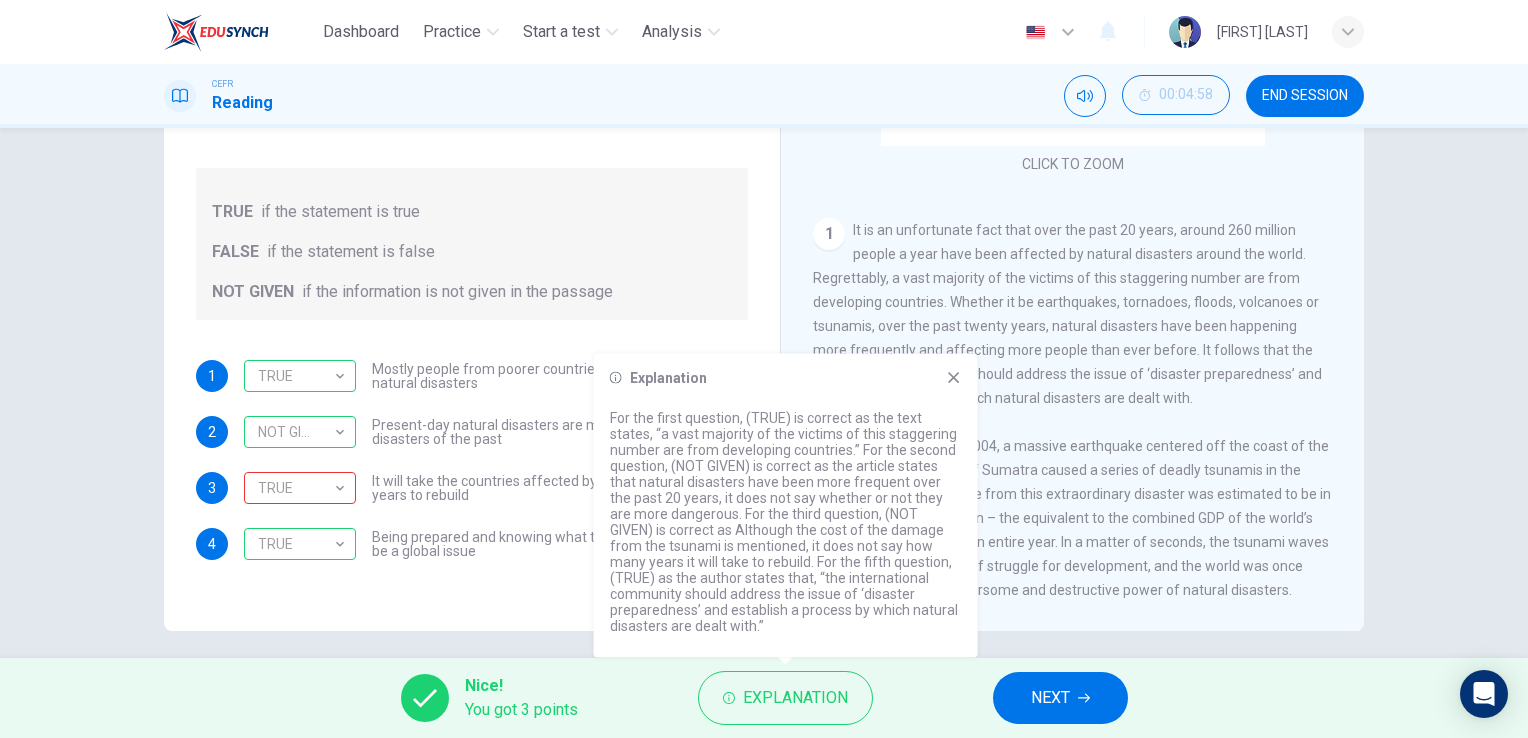click on "1 TRUE TRUE ​ Mostly people from poorer countries are affected by natural disasters 2 NOT GIVEN NOT GIVEN ​ Present-day natural disasters are more dangerous than disasters of the past 3 TRUE TRUE ​ It will take the countries affected by the tsunami many years to rebuild 4 TRUE TRUE ​ Being prepared and knowing what to do in a disaster should be a global issue" at bounding box center [472, 460] 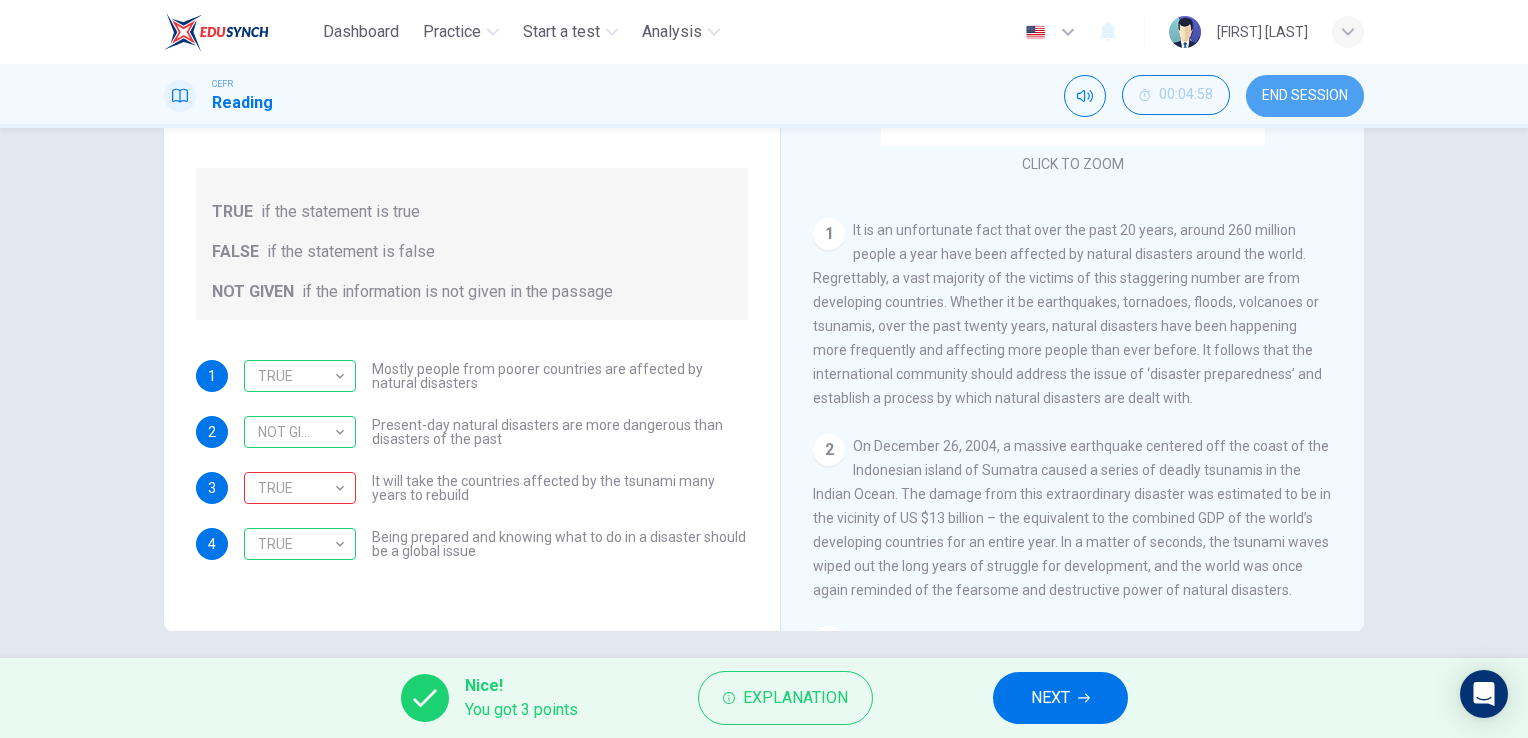 click on "END SESSION" at bounding box center (1305, 96) 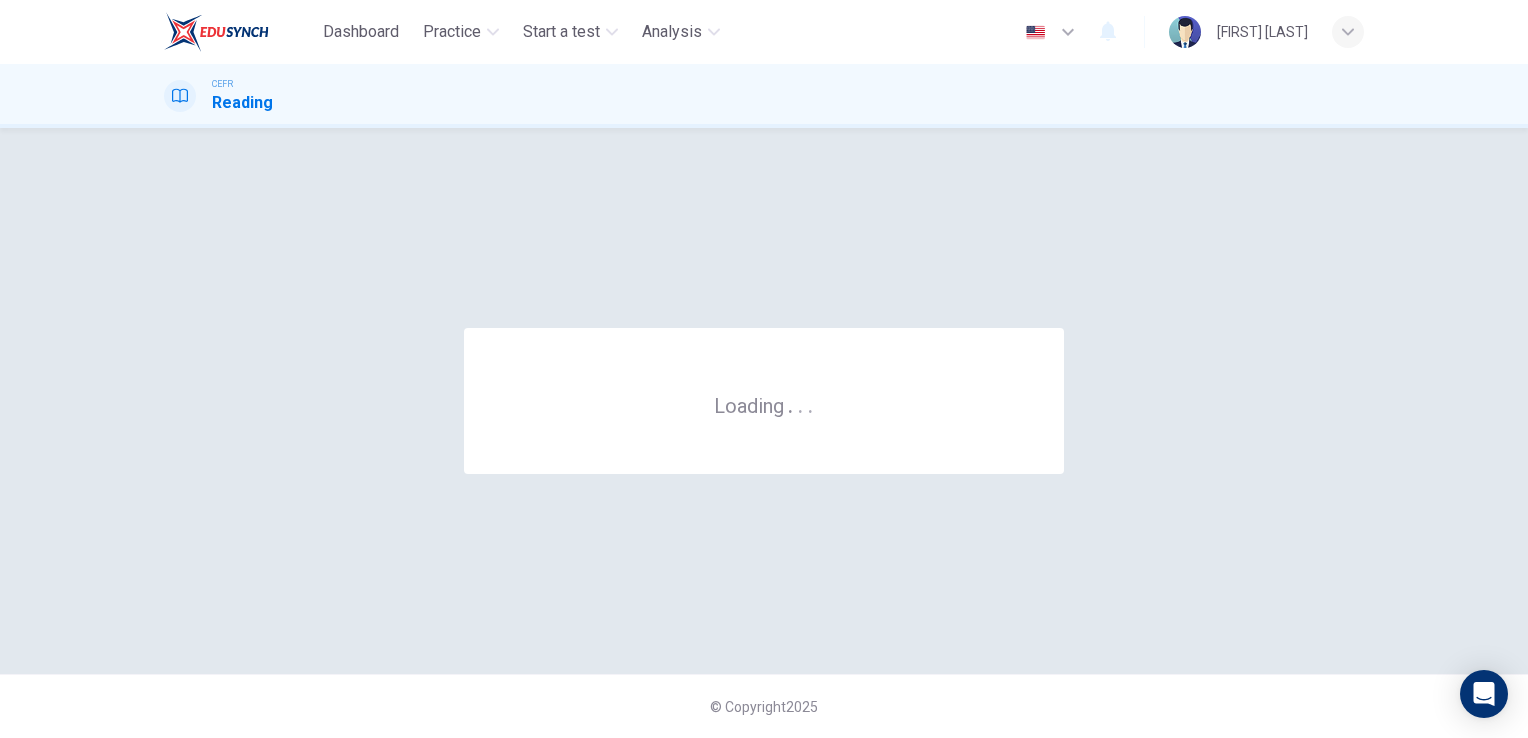 scroll, scrollTop: 0, scrollLeft: 0, axis: both 